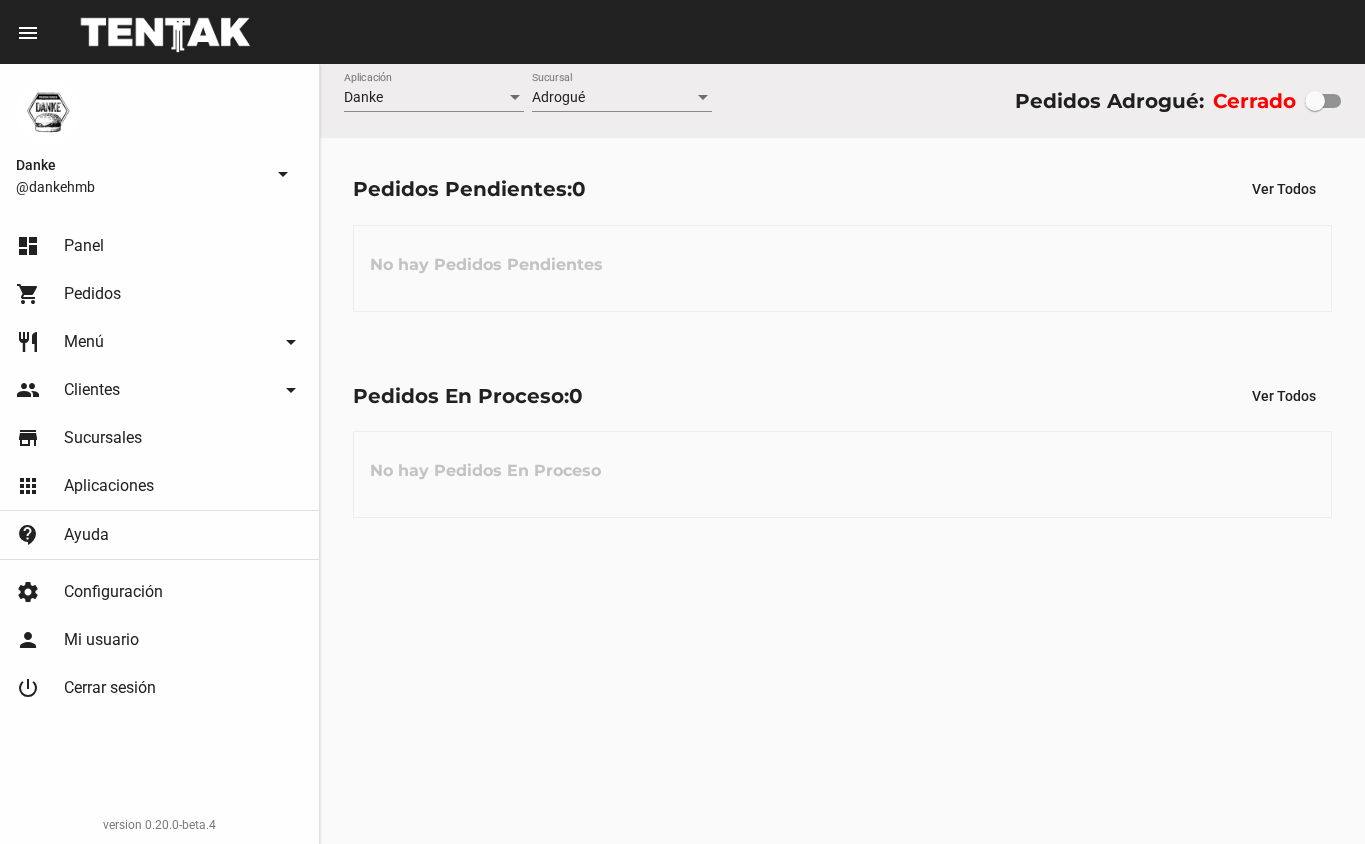 scroll, scrollTop: 0, scrollLeft: 0, axis: both 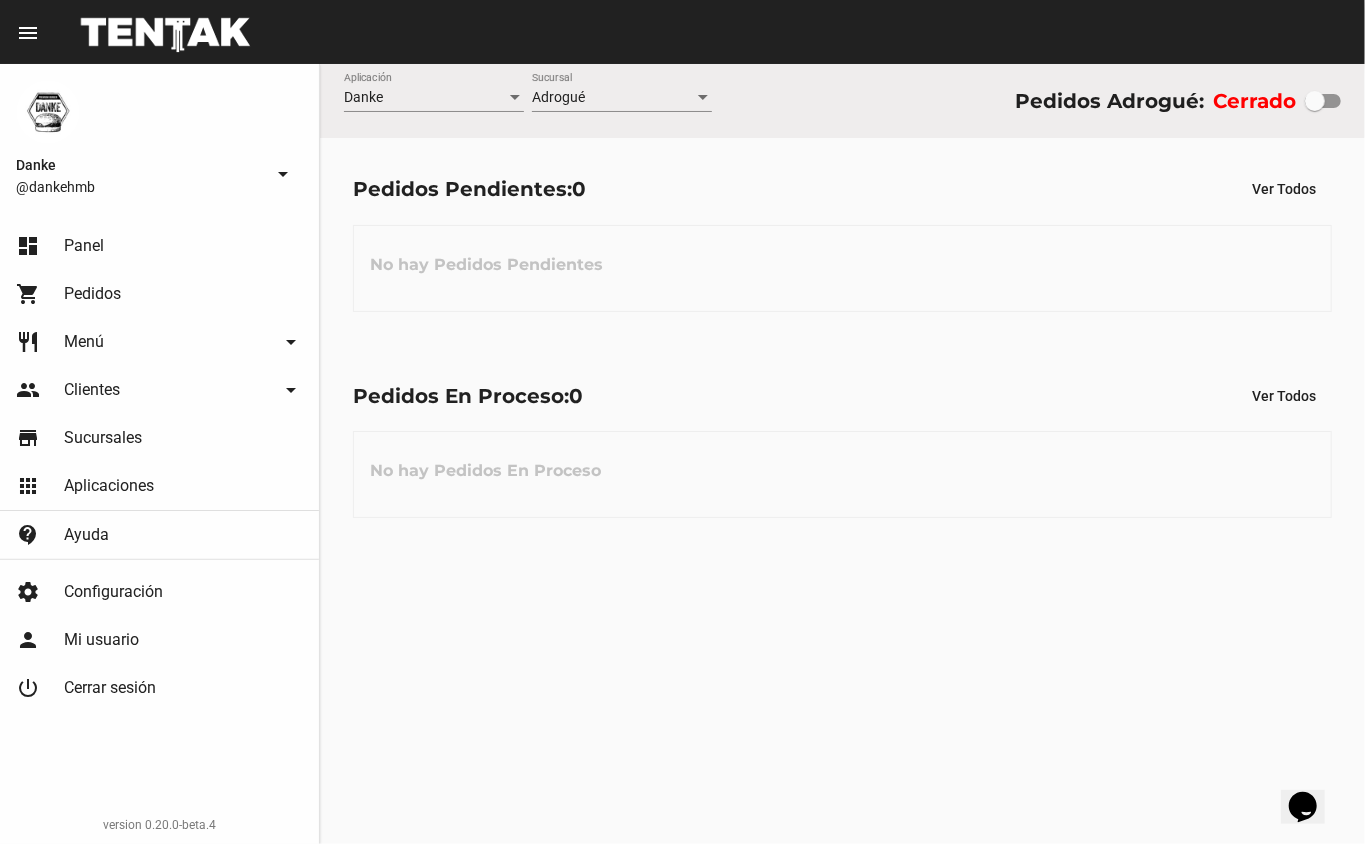 click on "restaurant Menú arrow_drop_down" 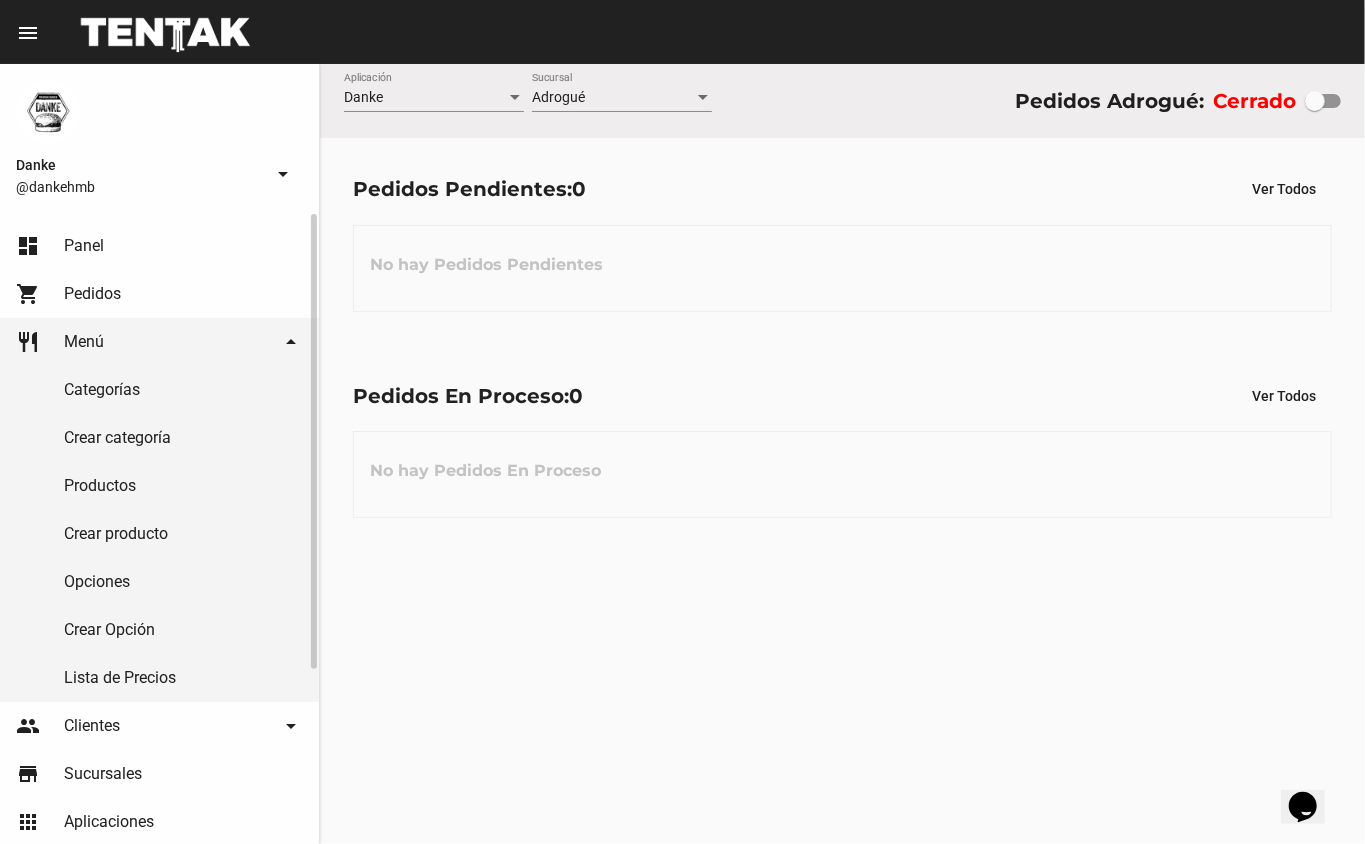click on "Productos" 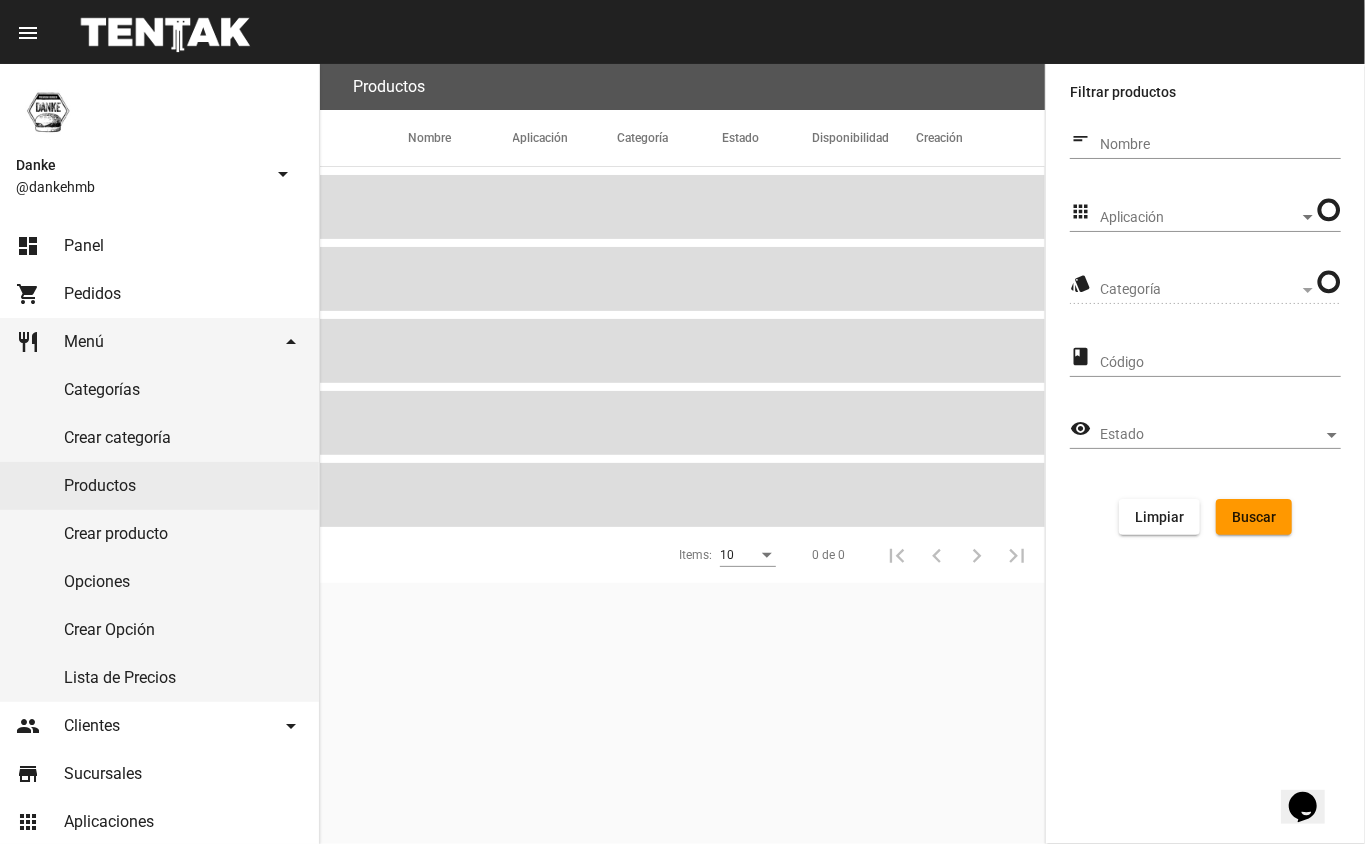 click on "Aplicación Aplicación" 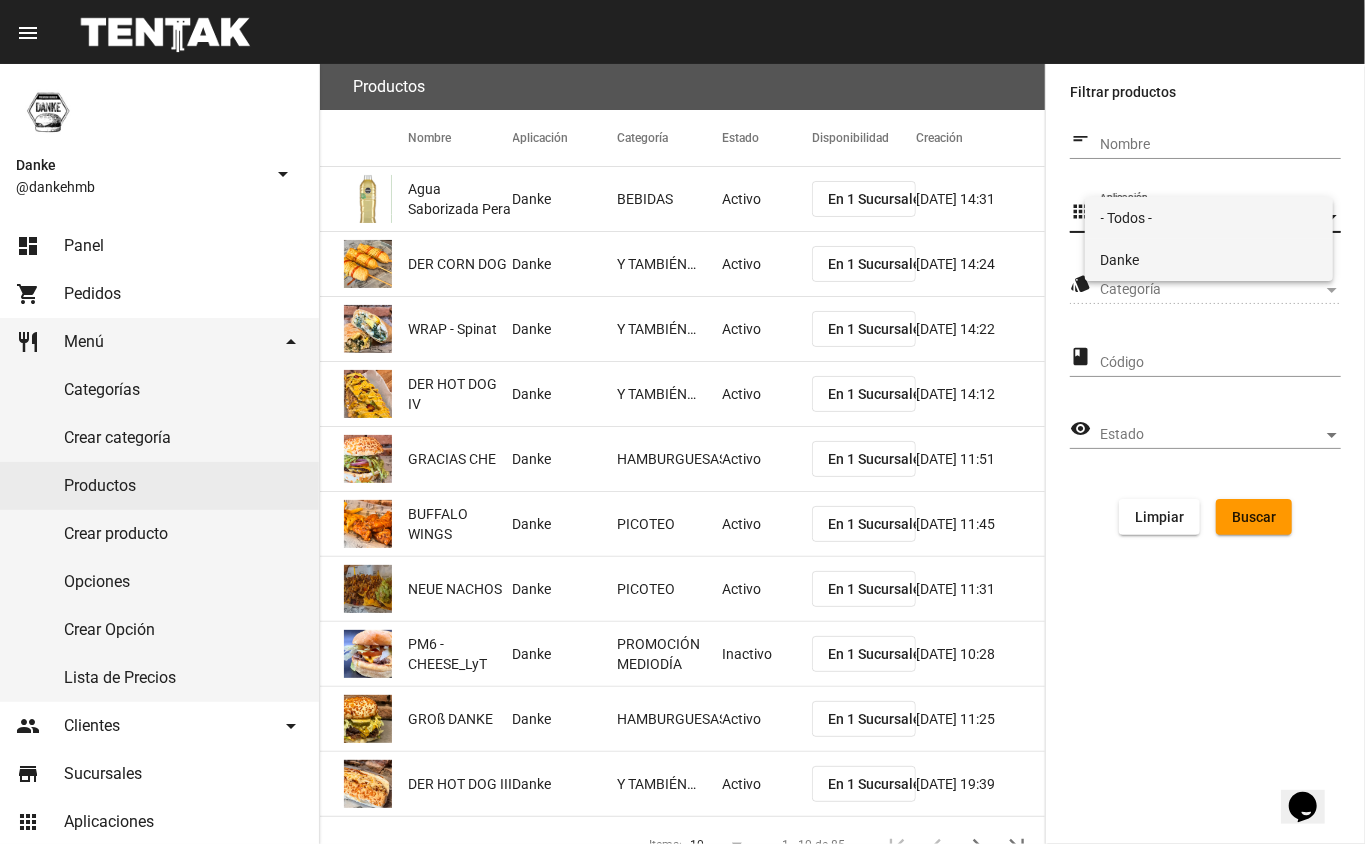 click on "Danke" at bounding box center (1209, 260) 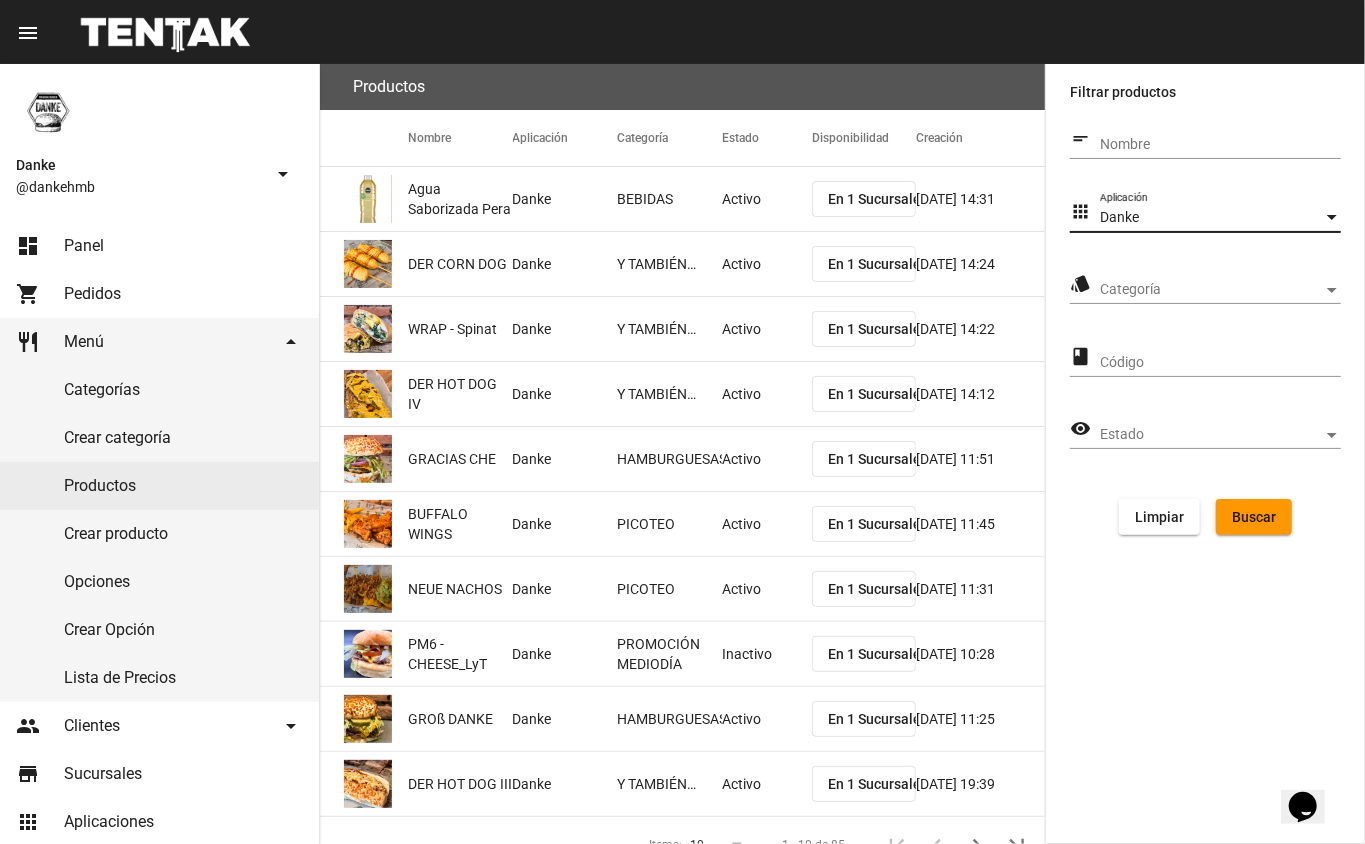 click on "Categoría" at bounding box center [1211, 290] 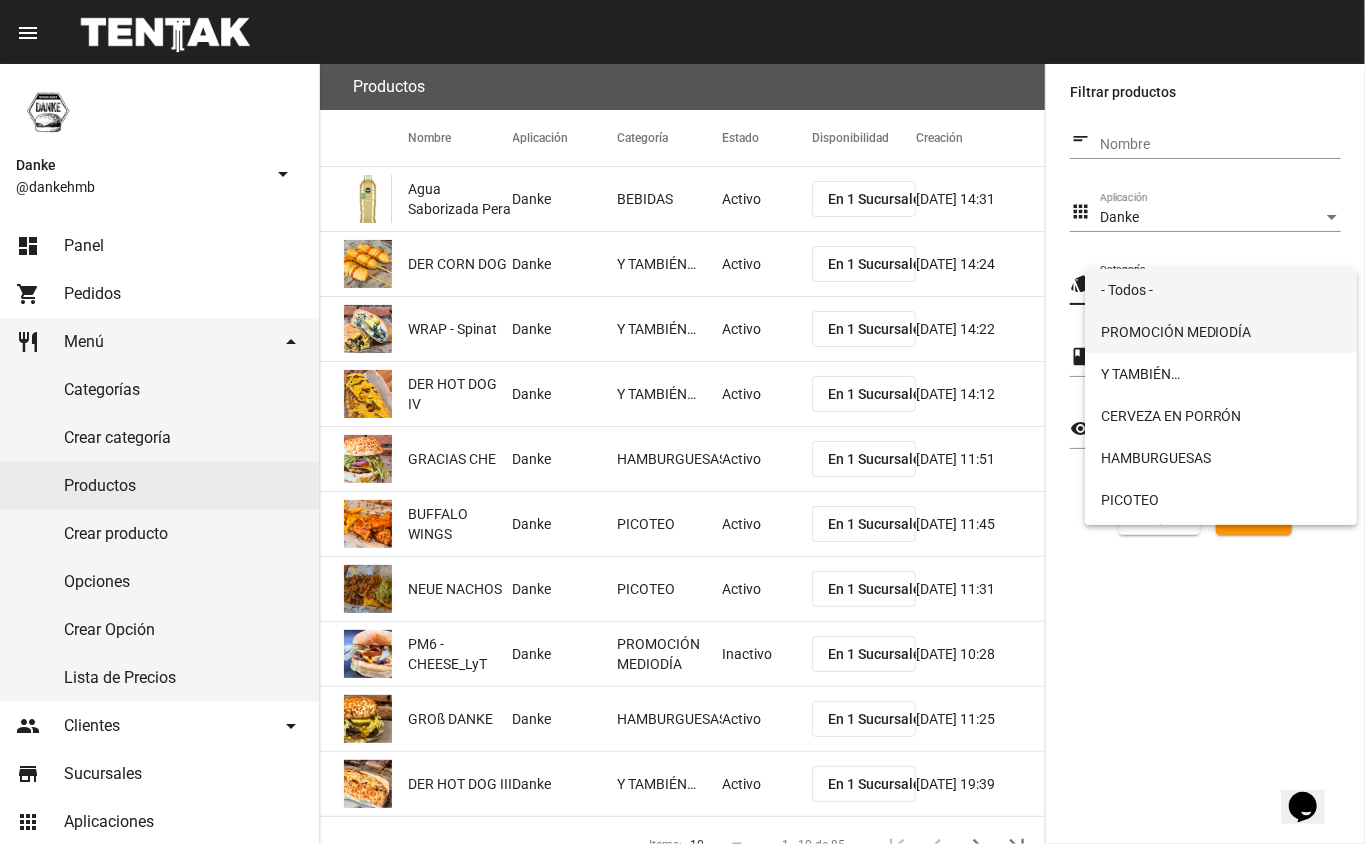 click on "PROMOCIÓN MEDIODÍA" at bounding box center [1221, 332] 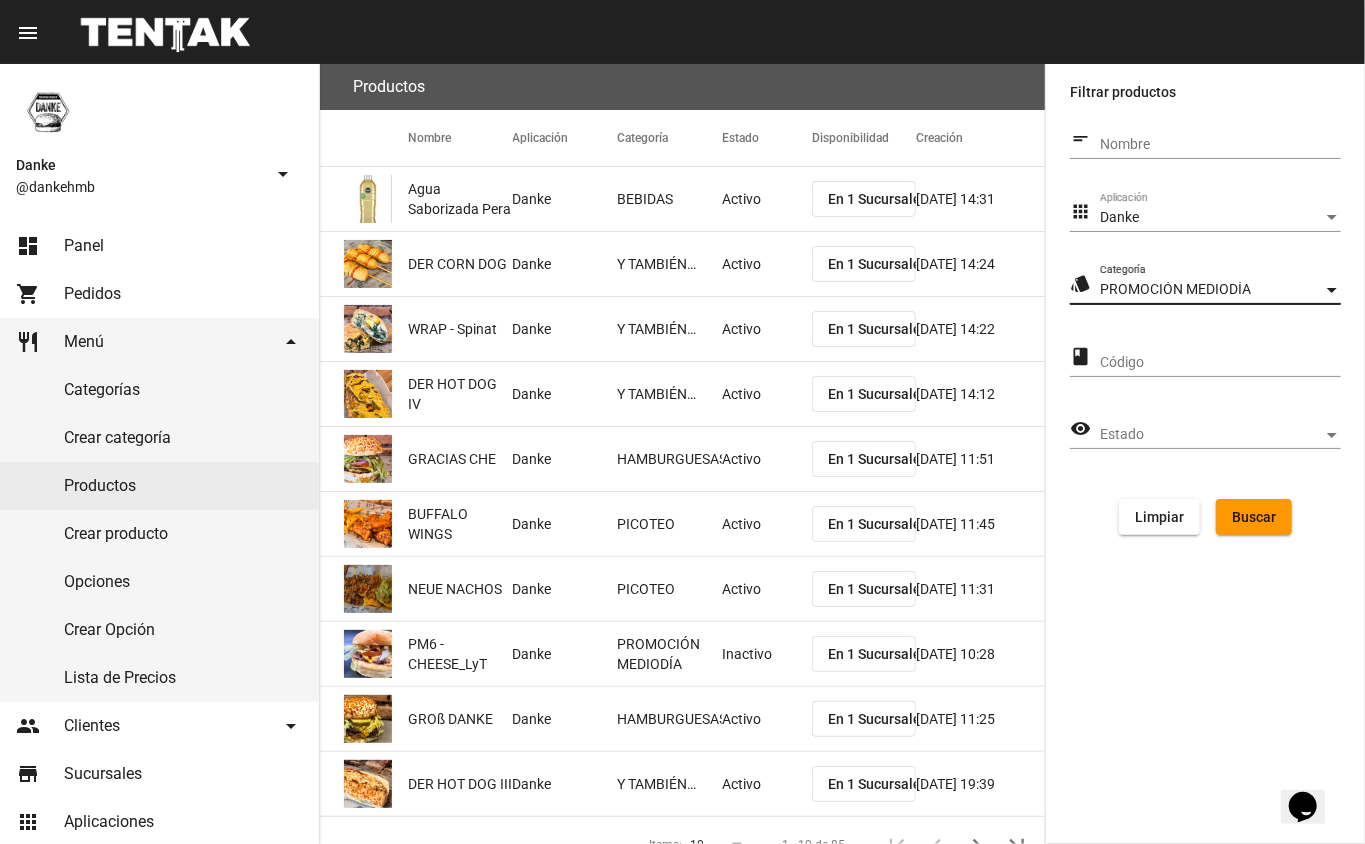 click on "Buscar" 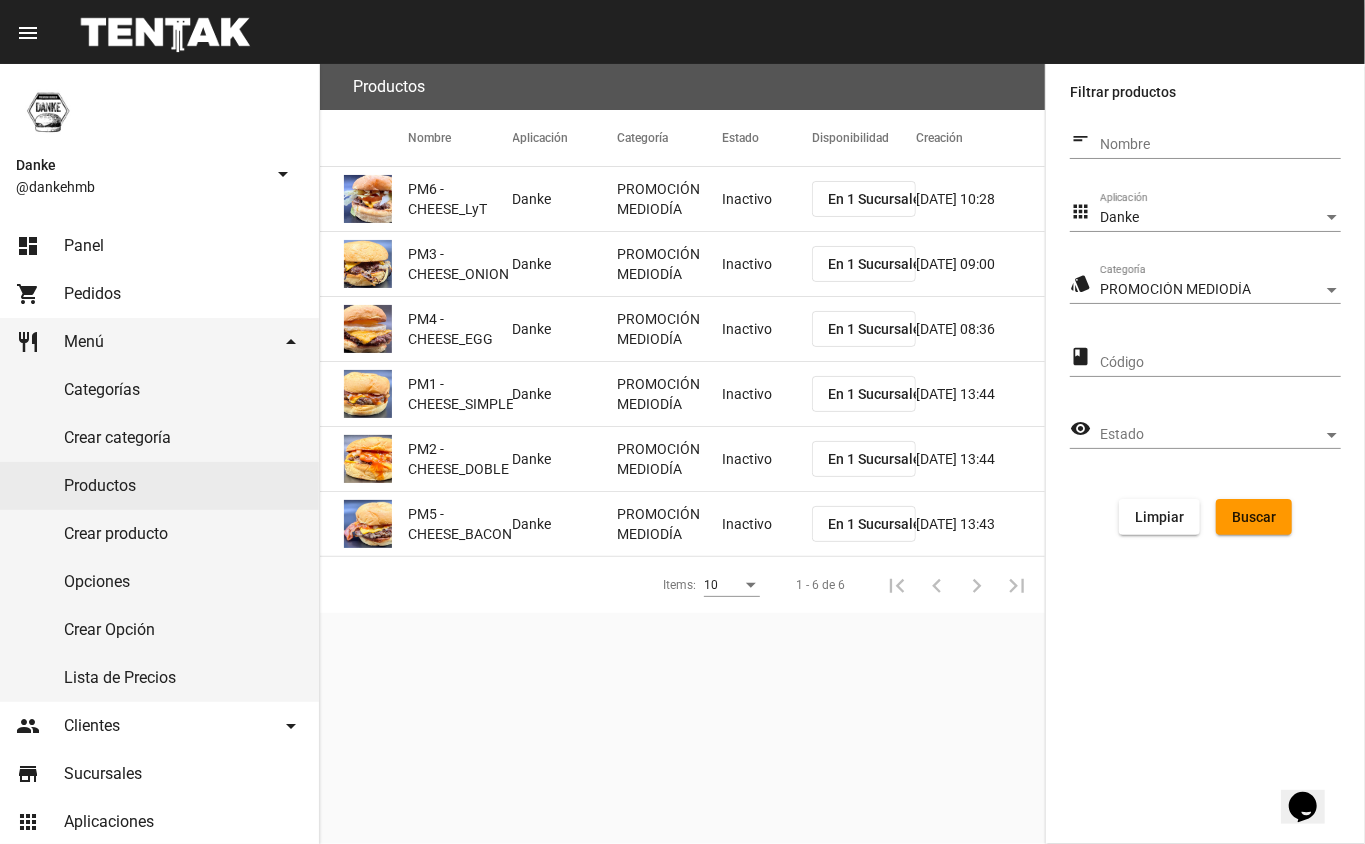 click on "Inactivo" 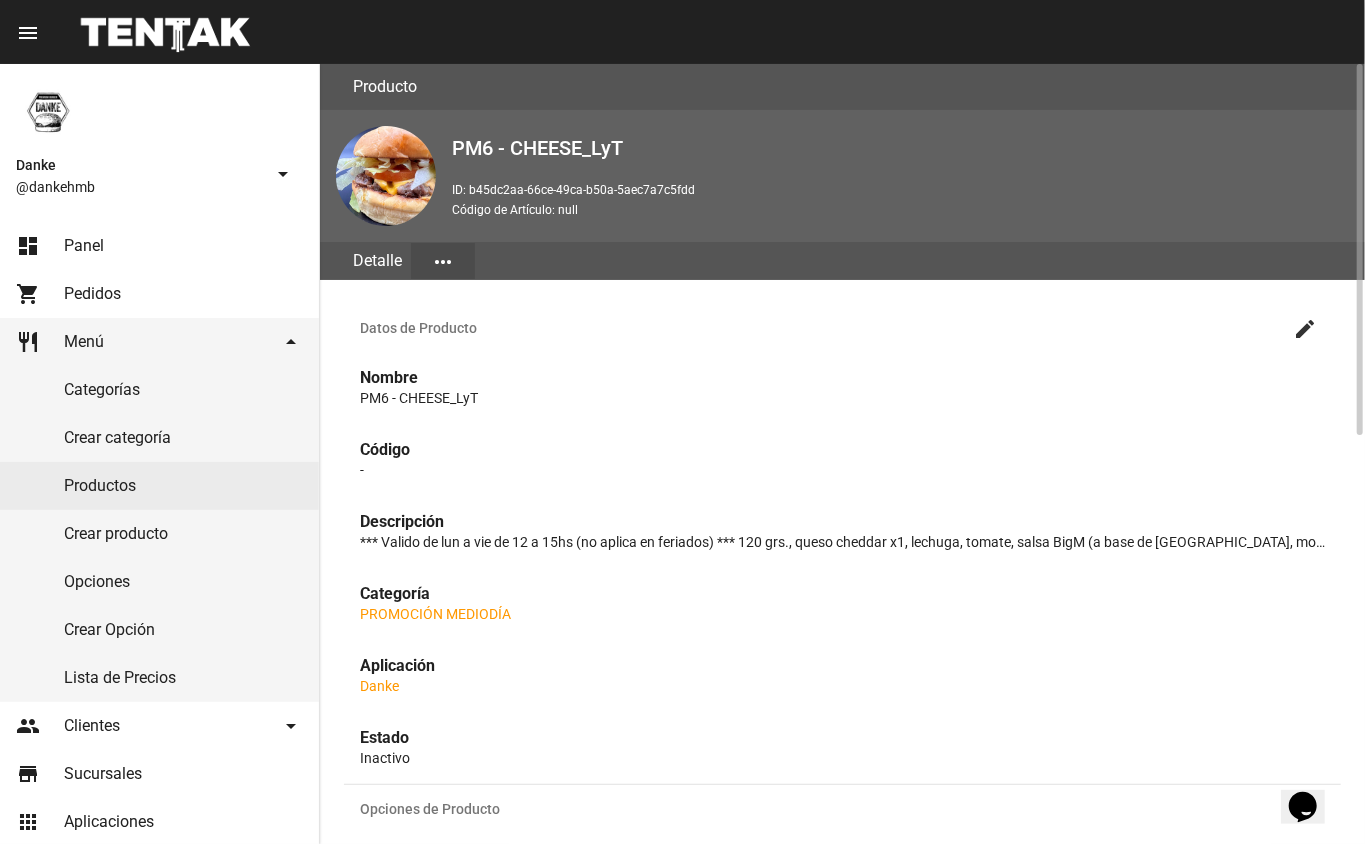 click on "create" 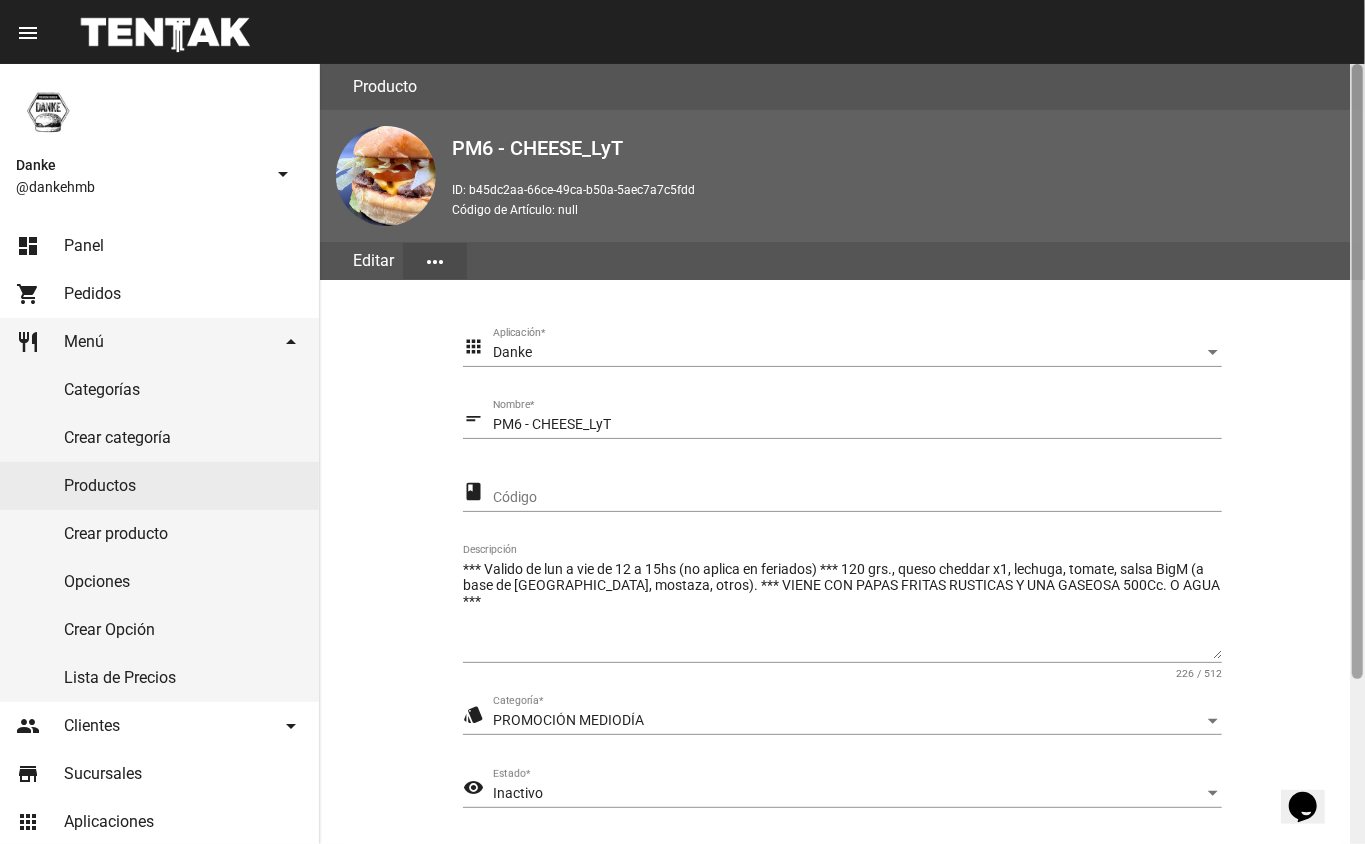 click 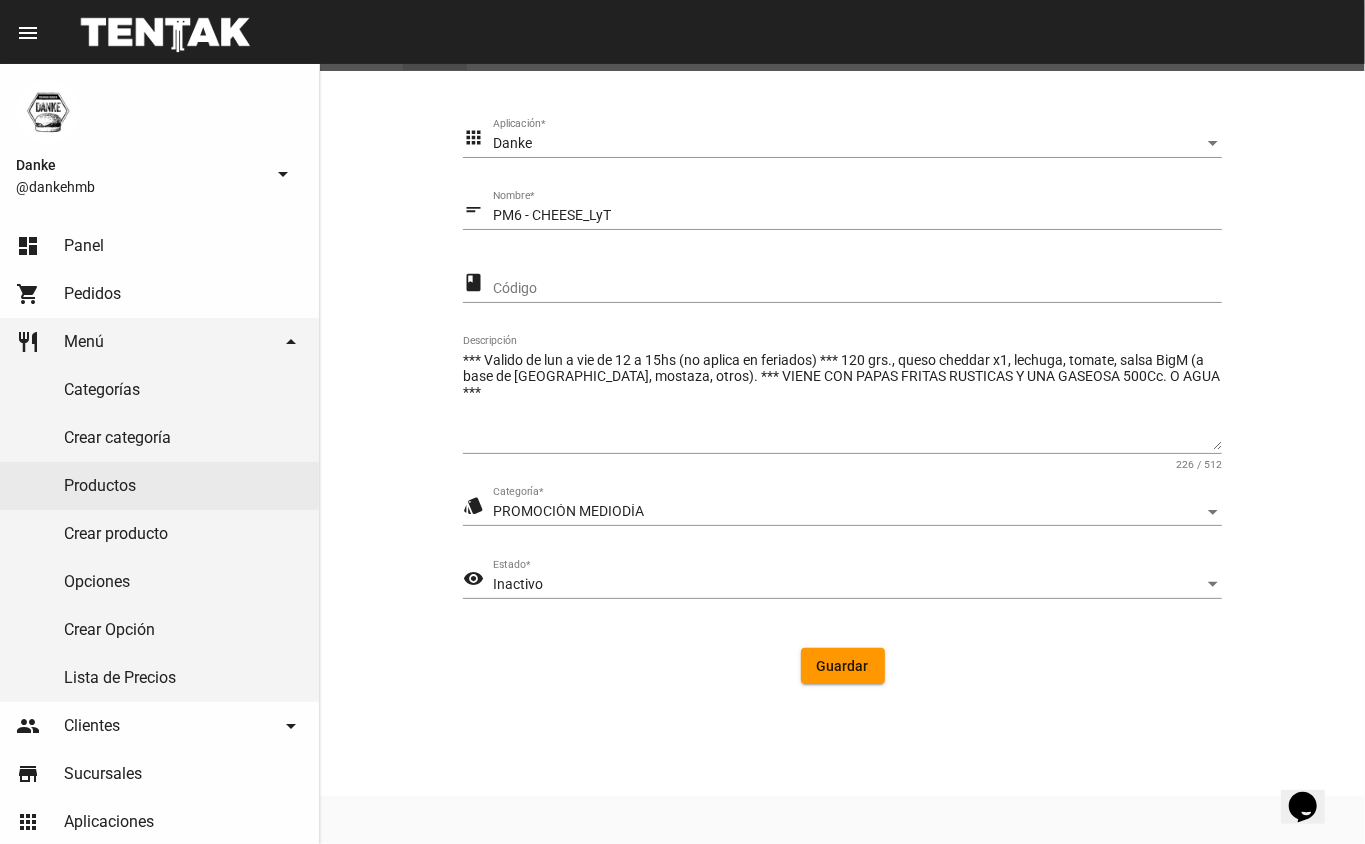 click on "Inactivo Estado  *" 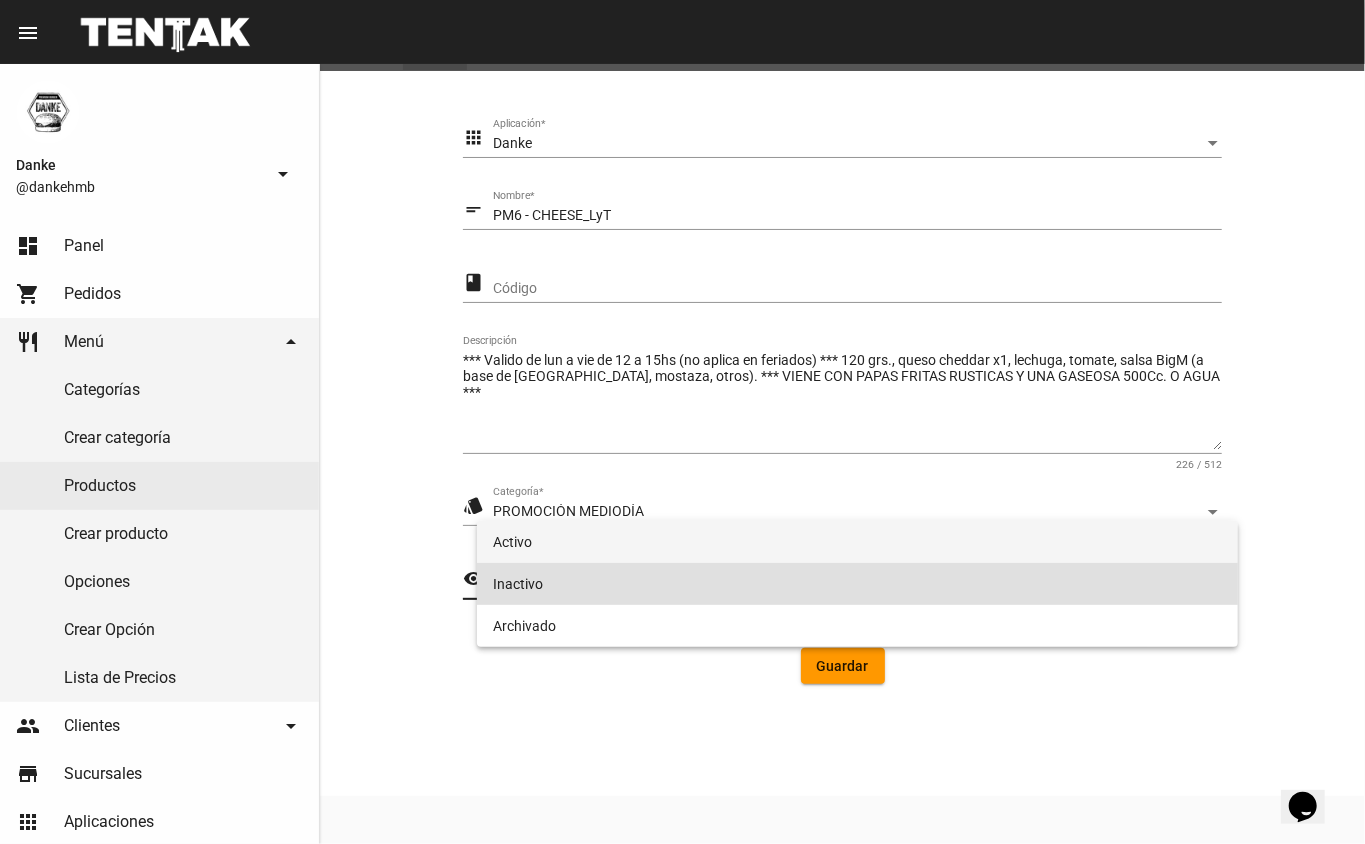 click on "Activo" at bounding box center [858, 542] 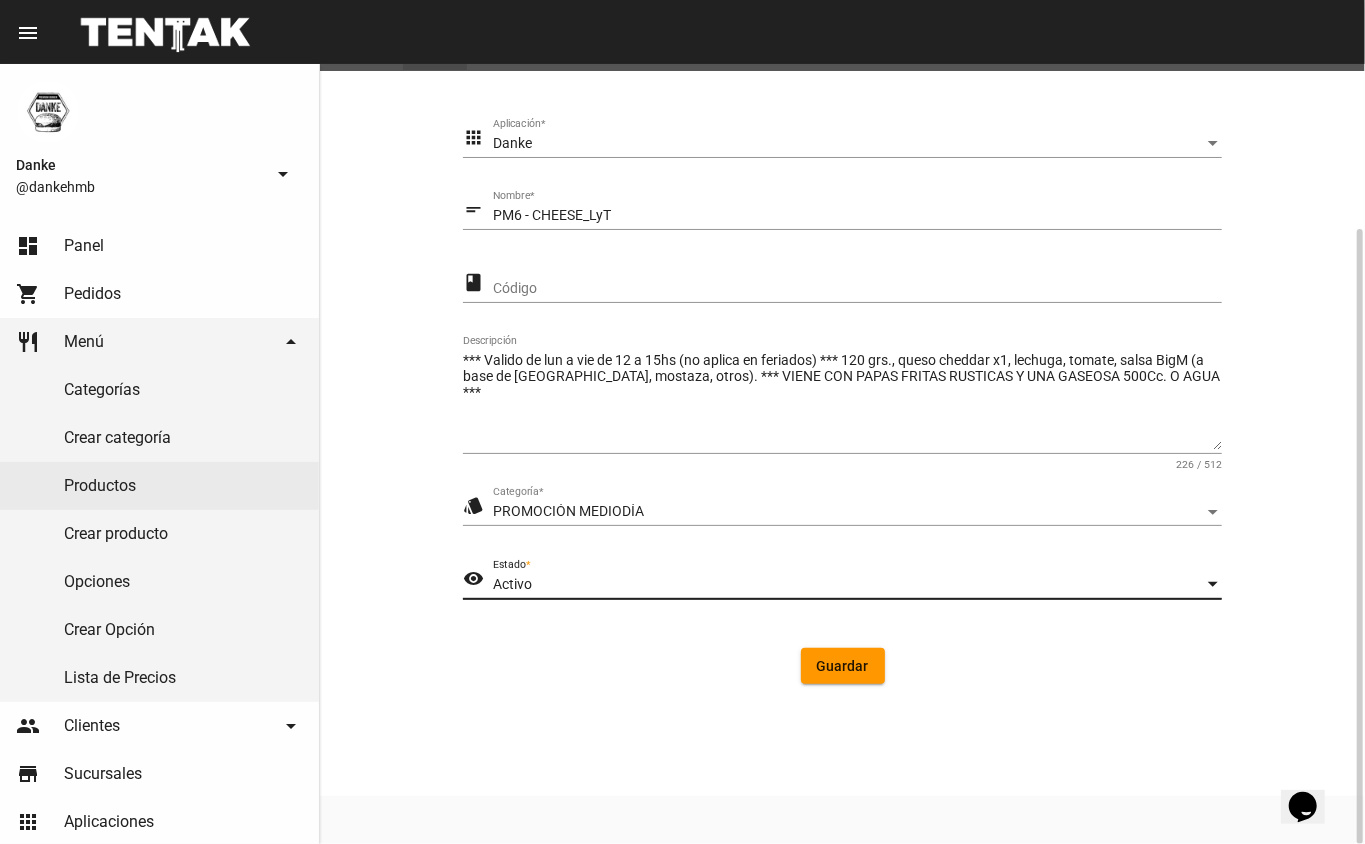 click on "Guardar" 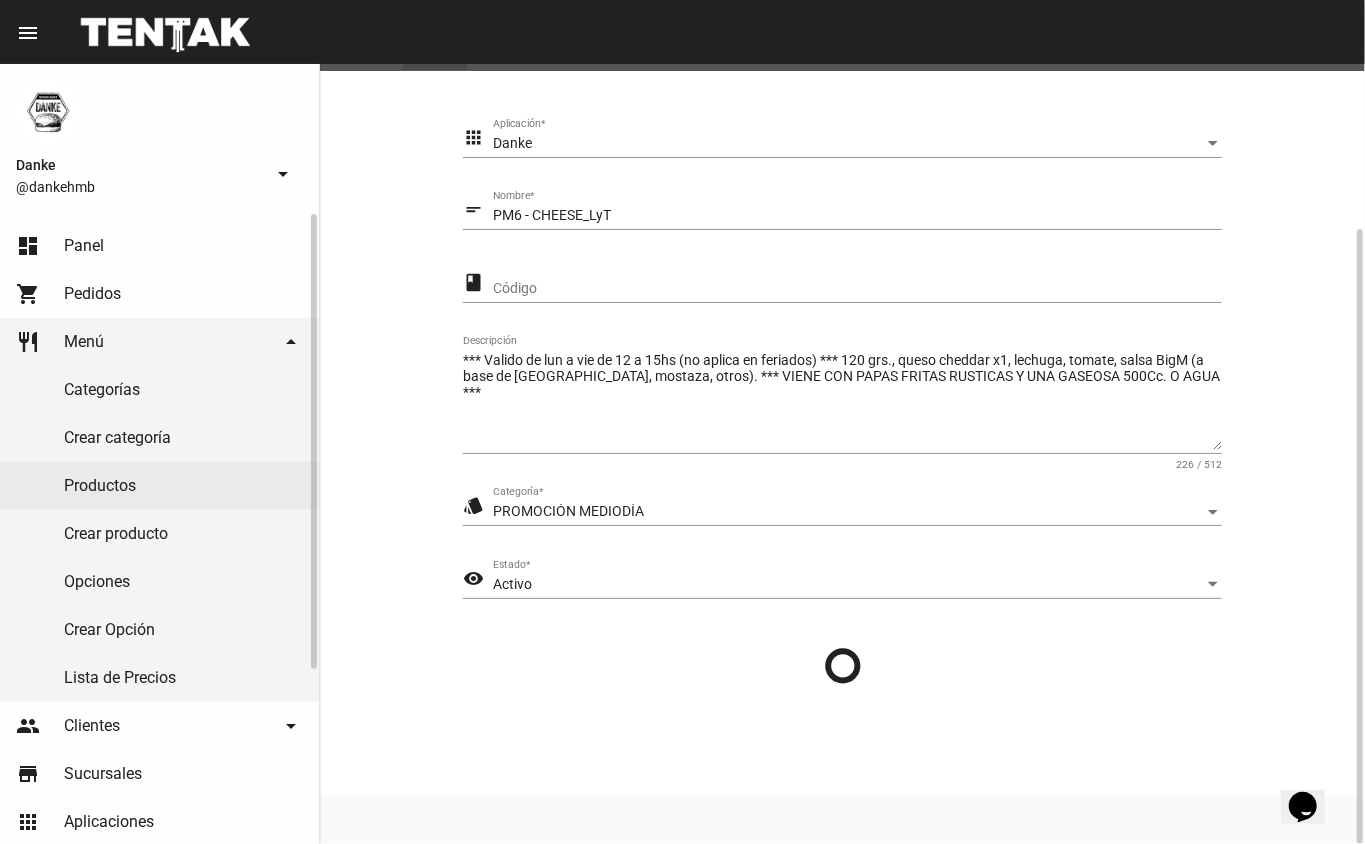 scroll, scrollTop: 0, scrollLeft: 0, axis: both 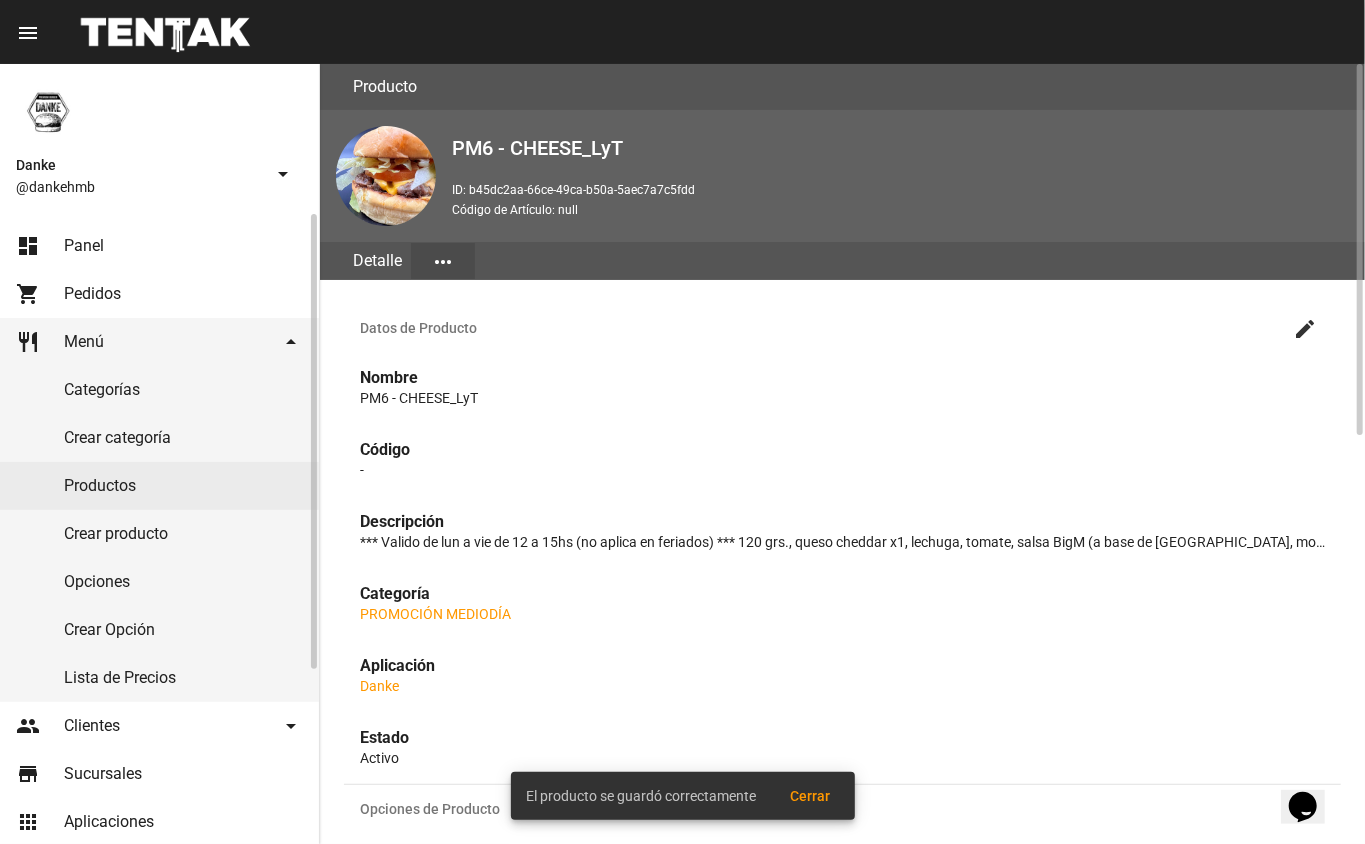 click on "Productos" 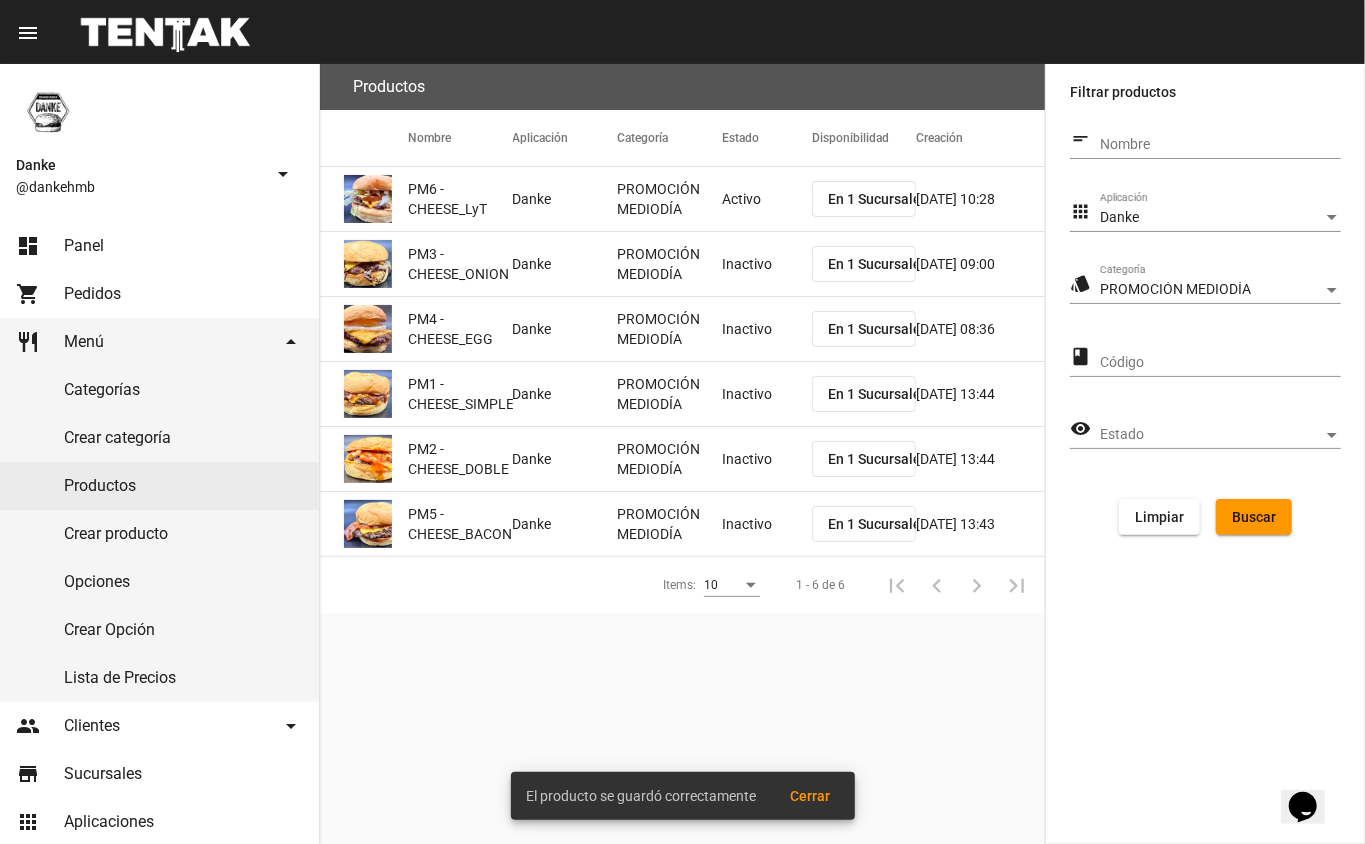click on "PROMOCIÓN MEDIODÍA" 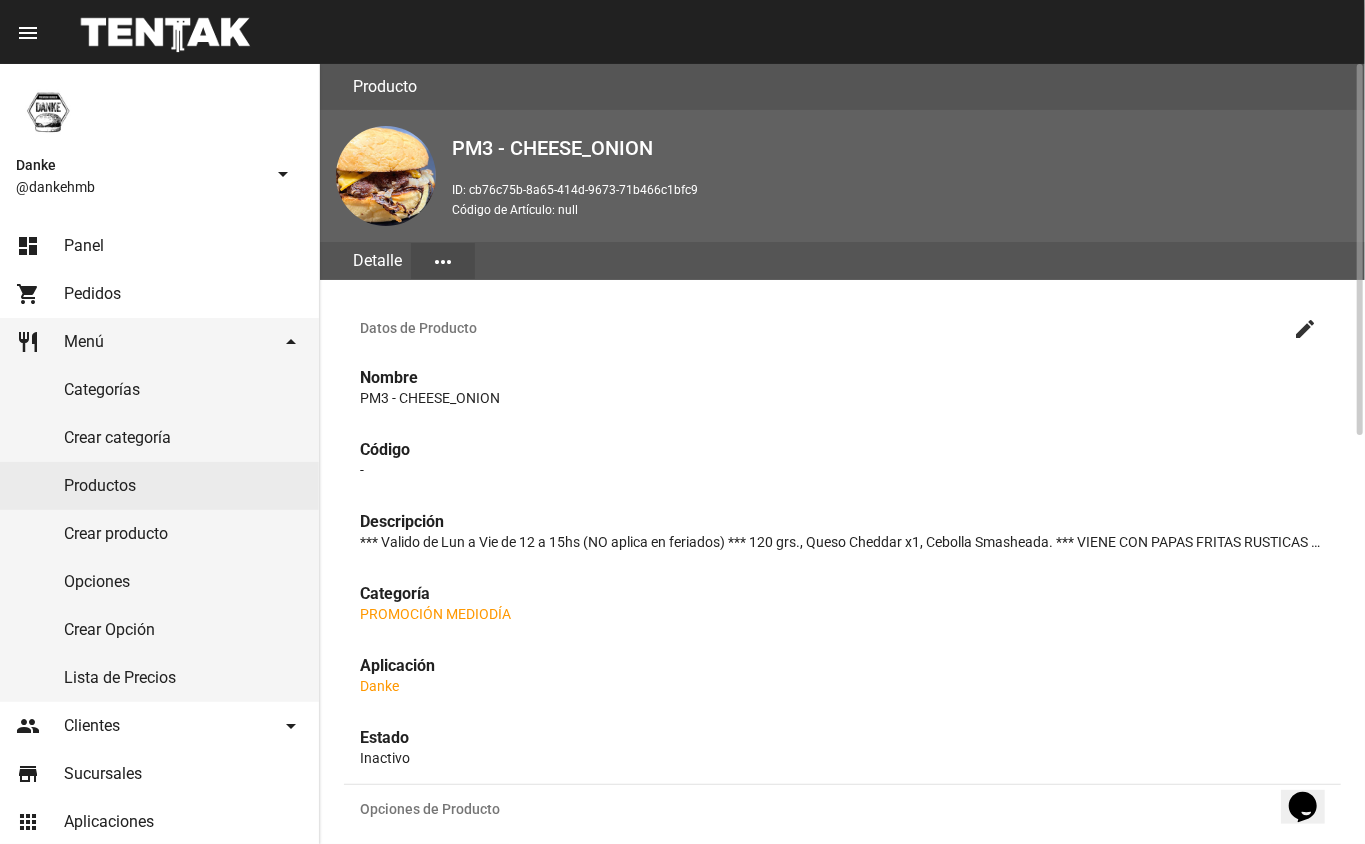click on "create" 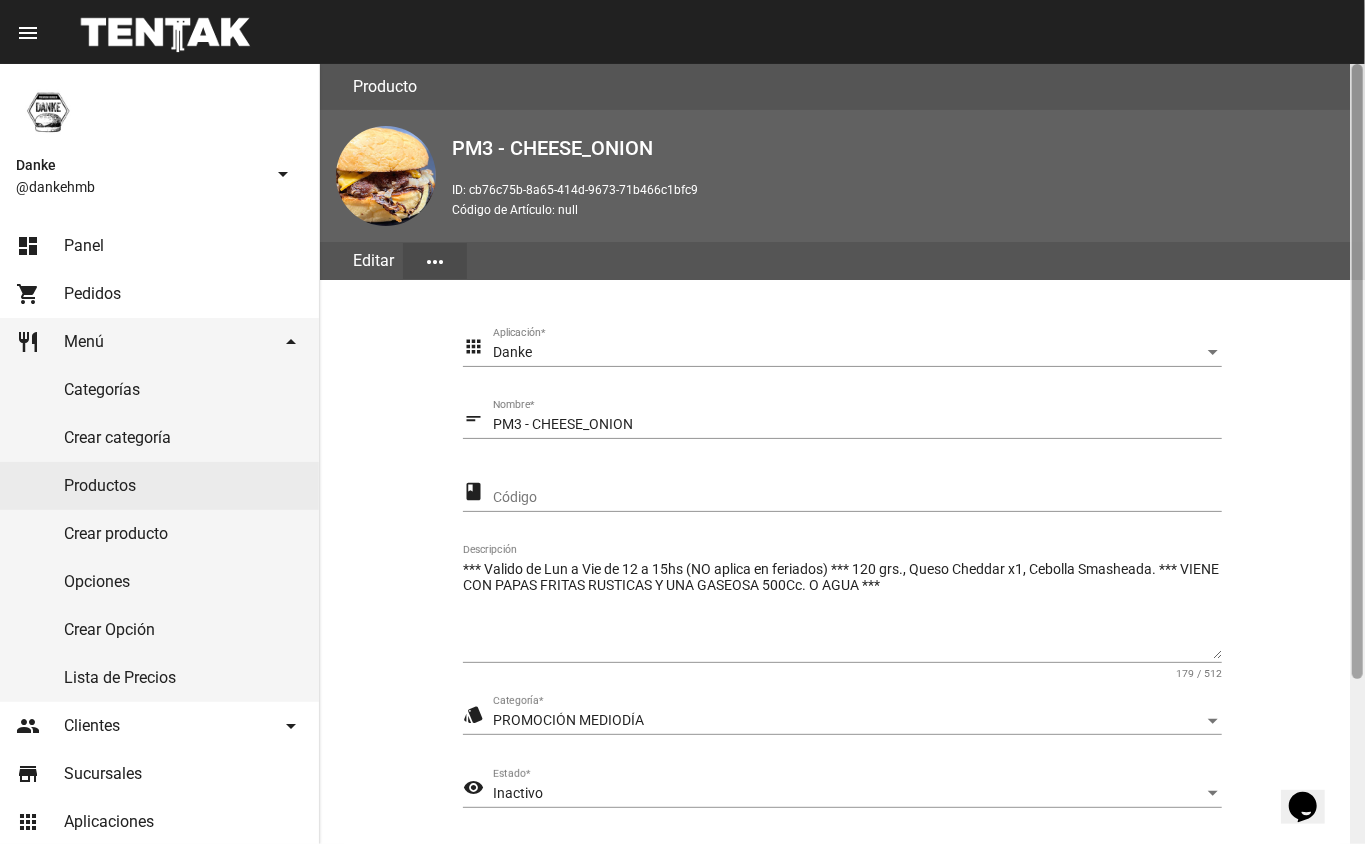 click 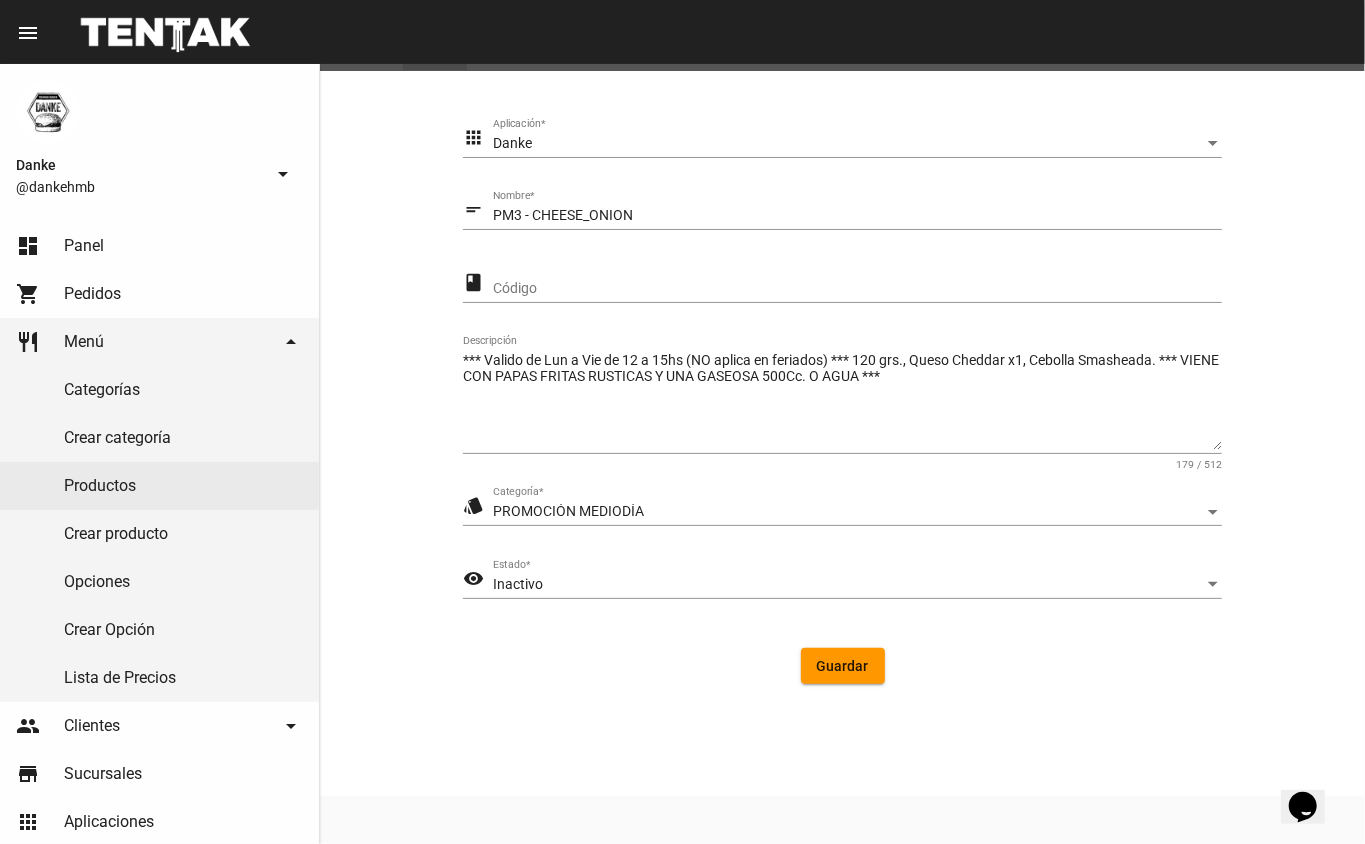click on "Inactivo Estado  *" 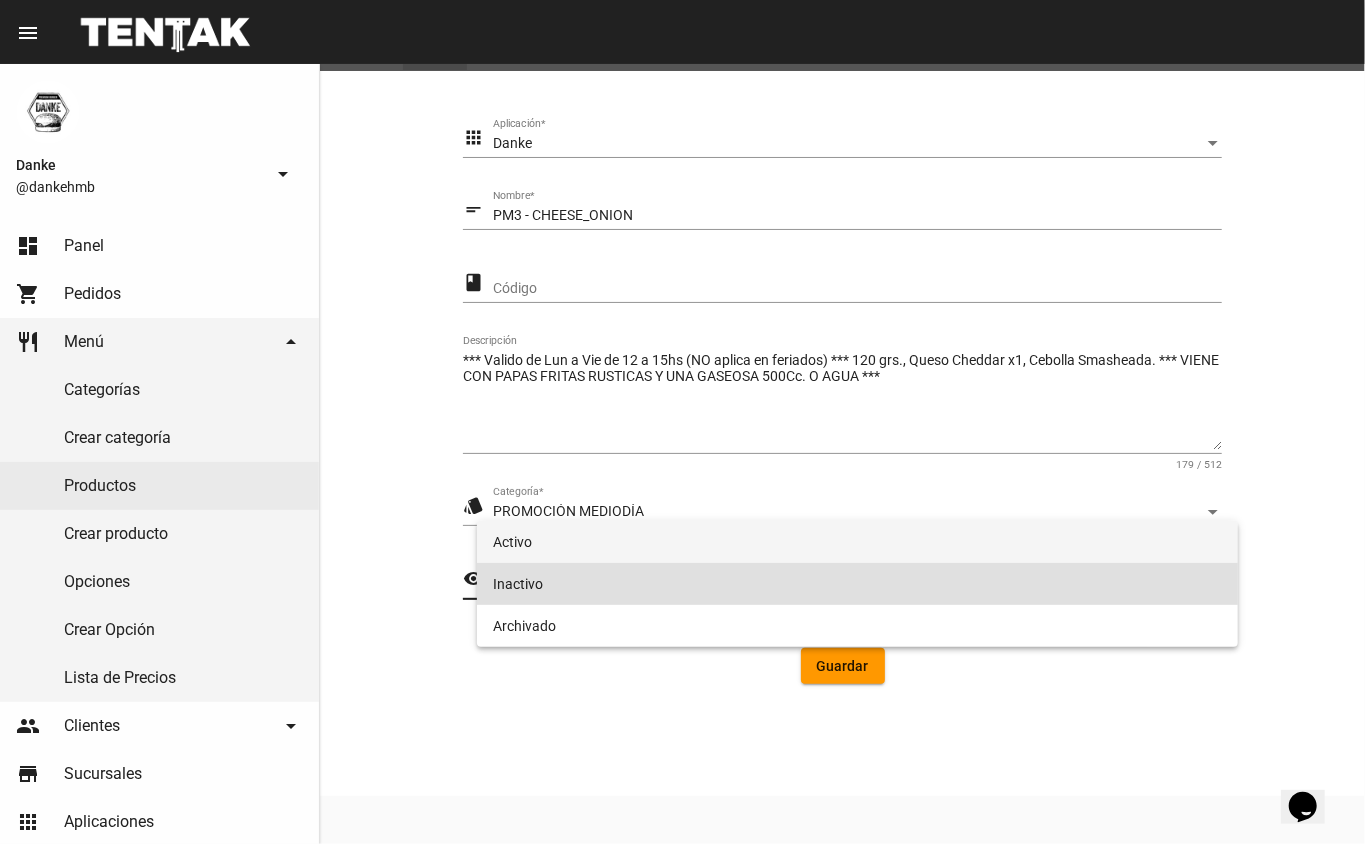 click on "Activo" at bounding box center (858, 542) 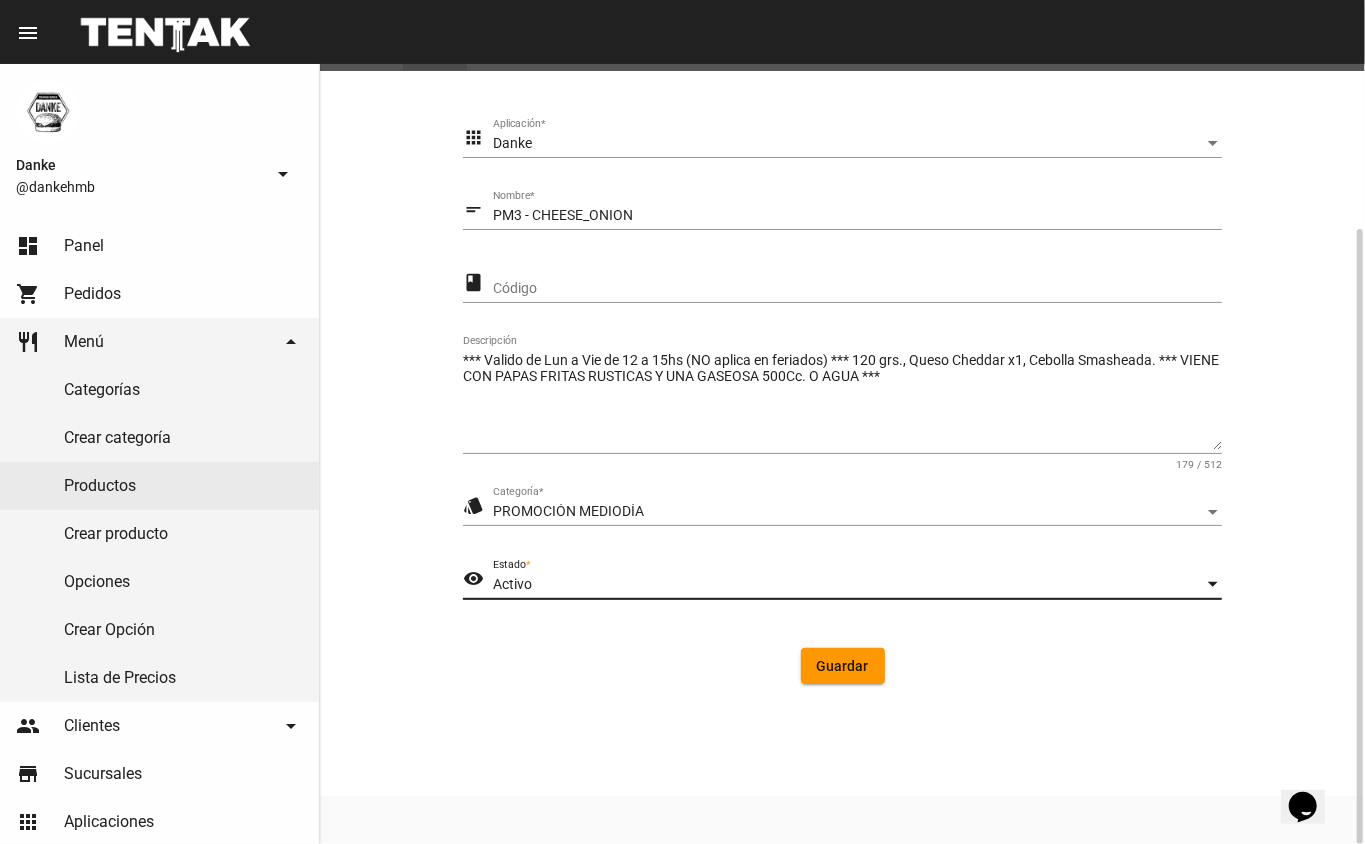 click on "Guardar" 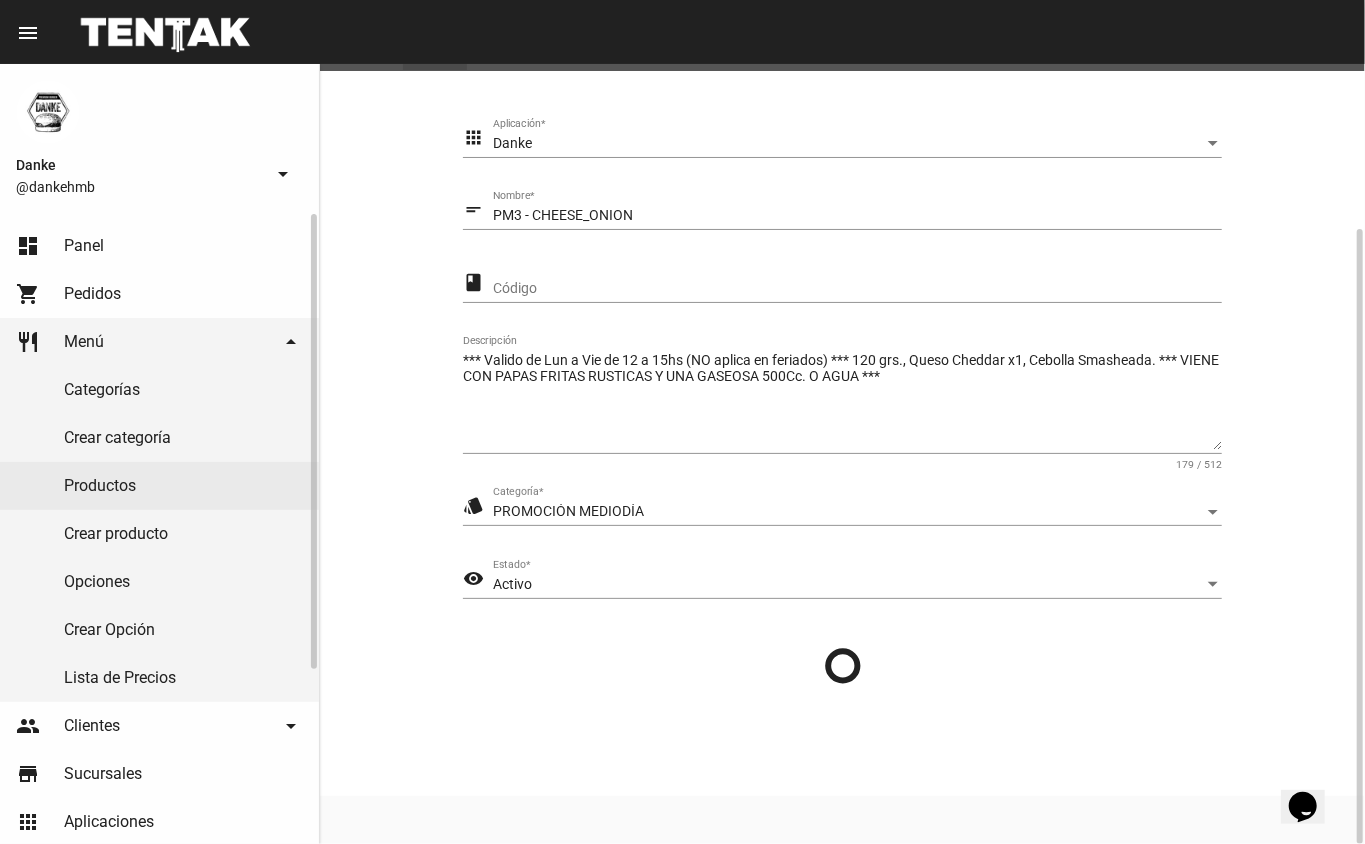 scroll, scrollTop: 0, scrollLeft: 0, axis: both 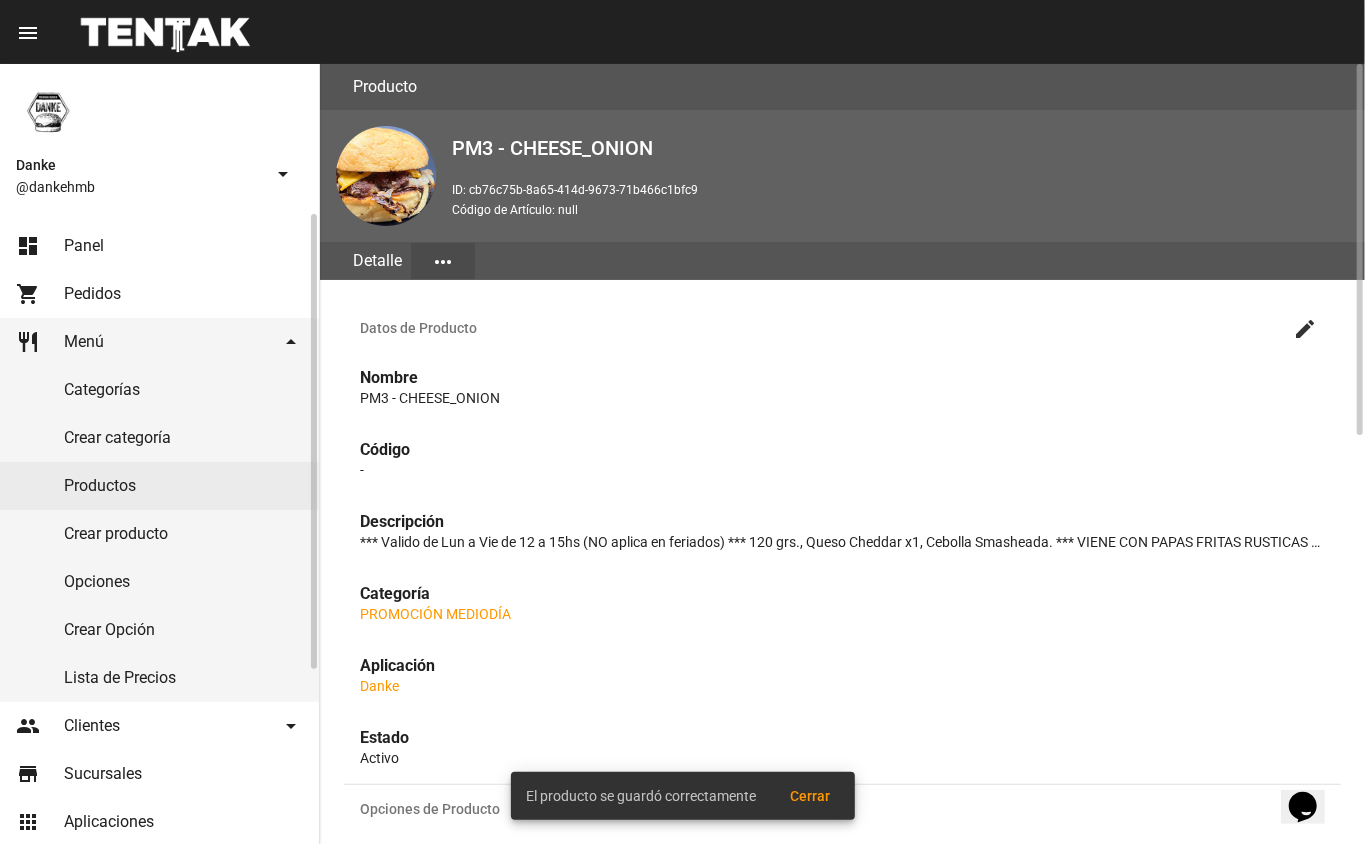 click on "Productos" 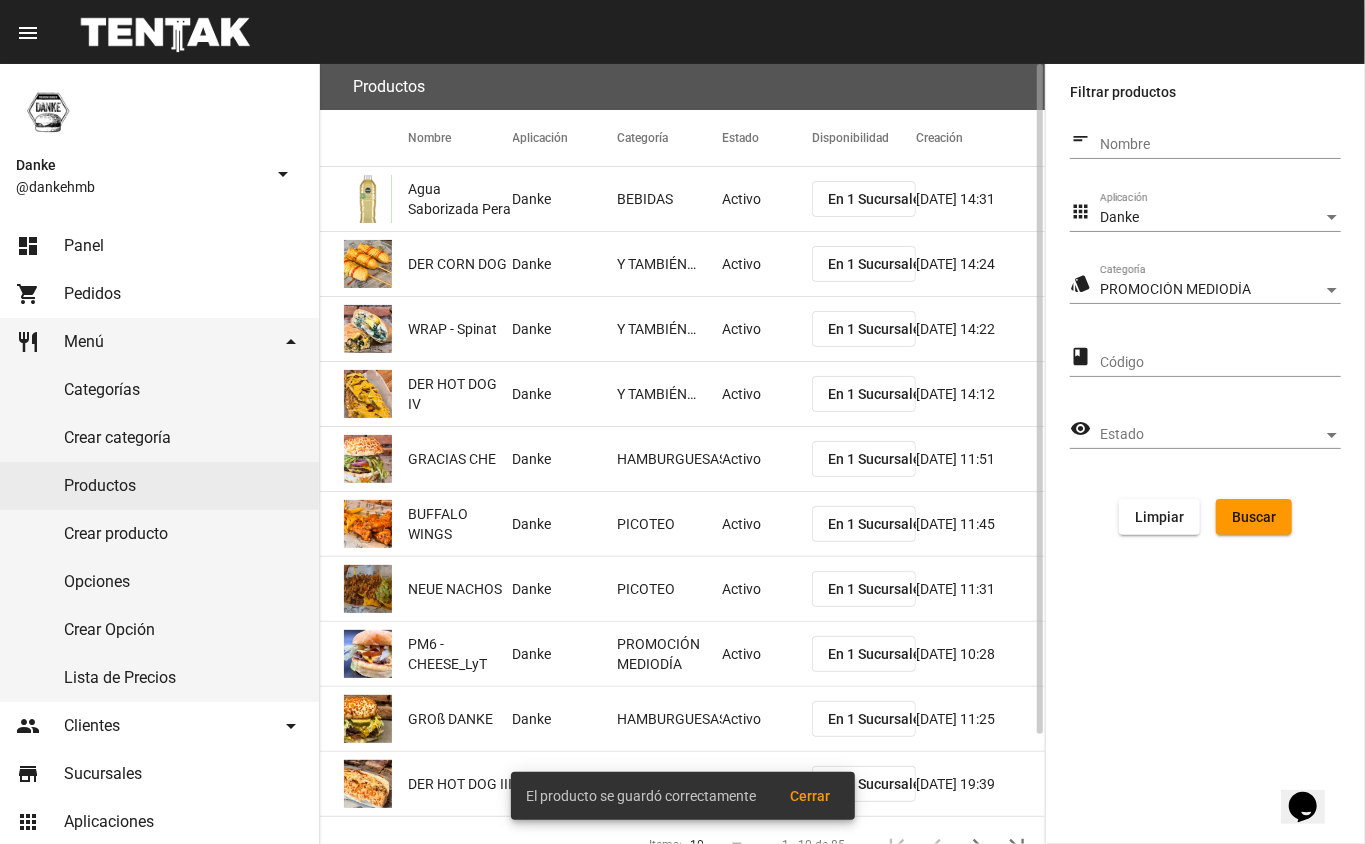 click on "Buscar" 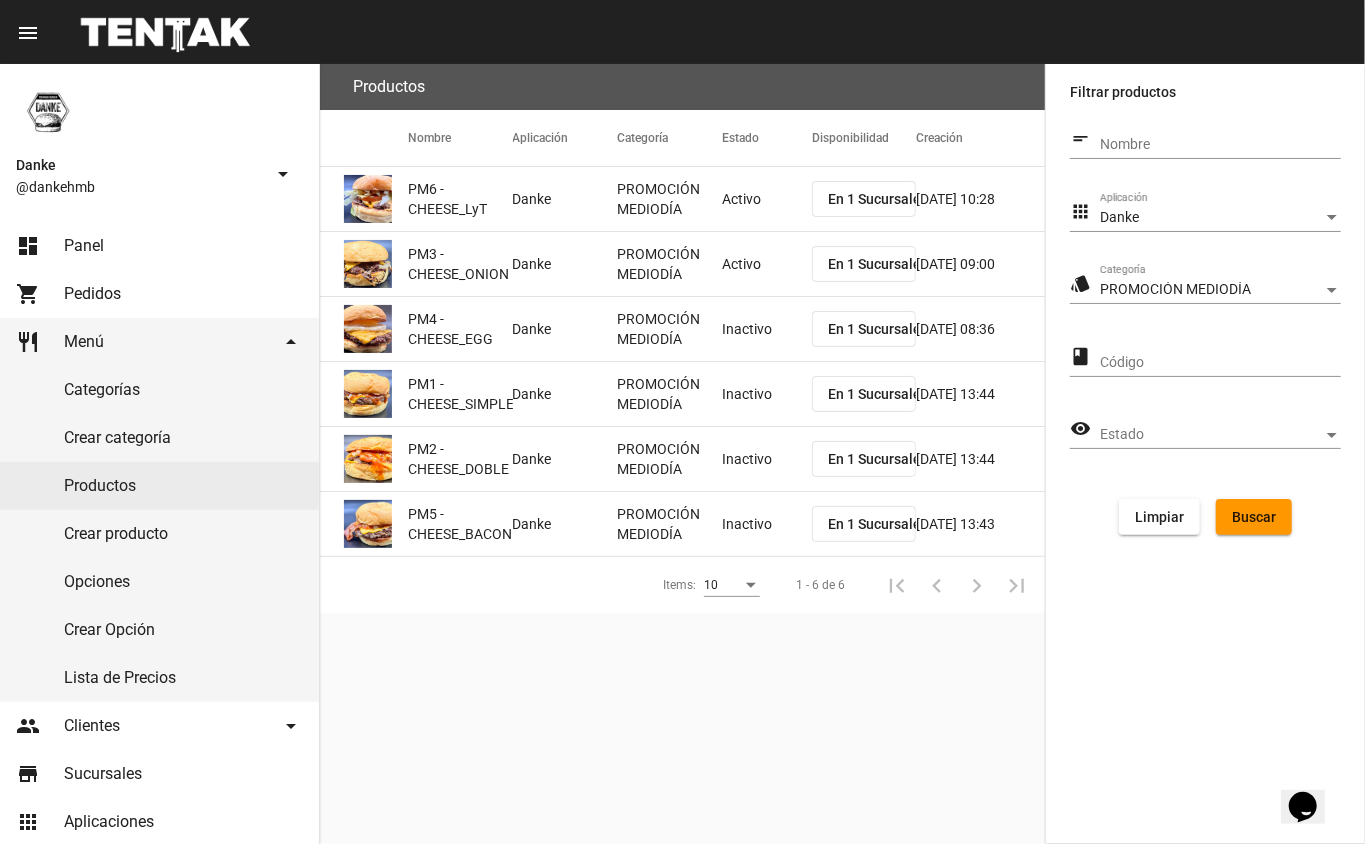 click on "Inactivo" 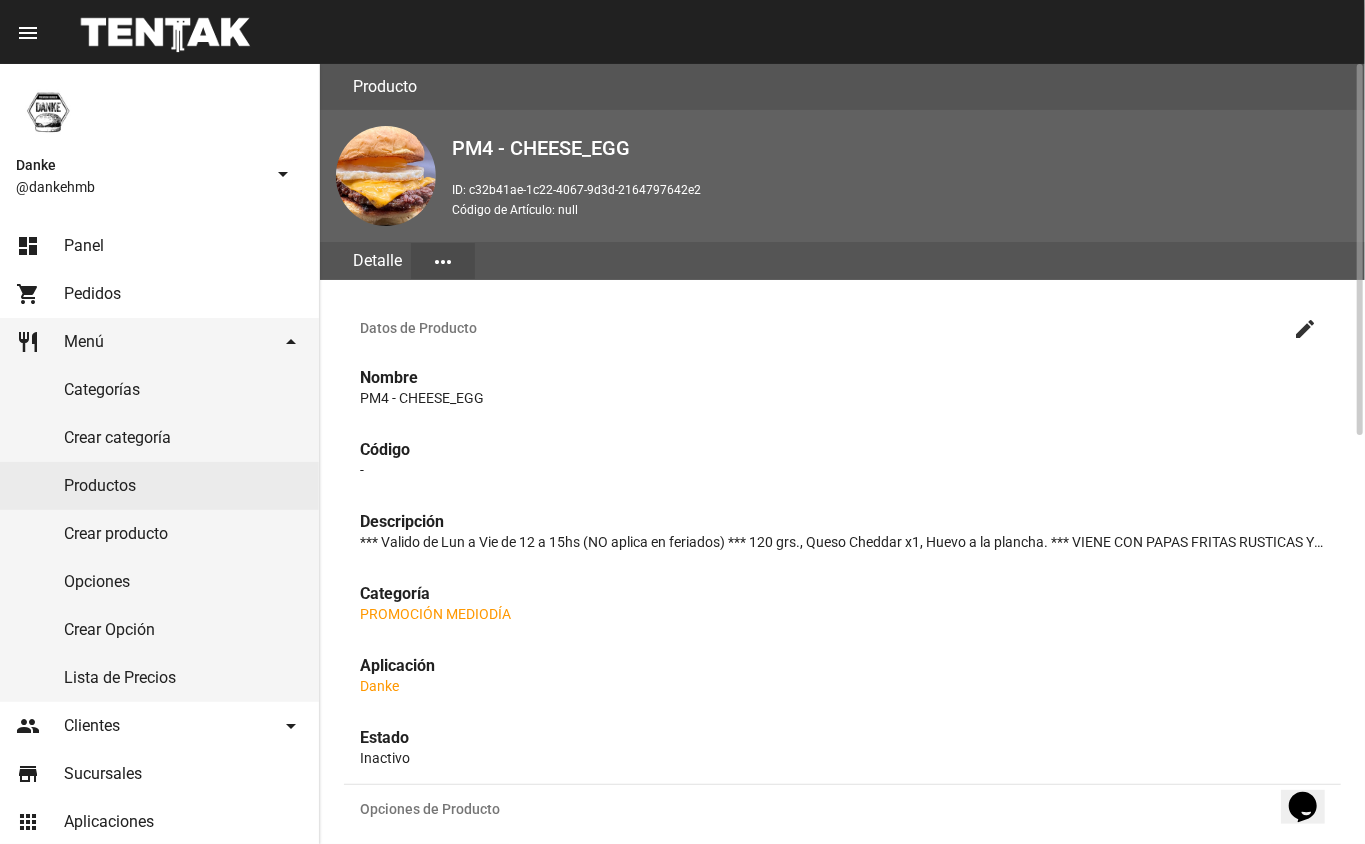 click on "create" 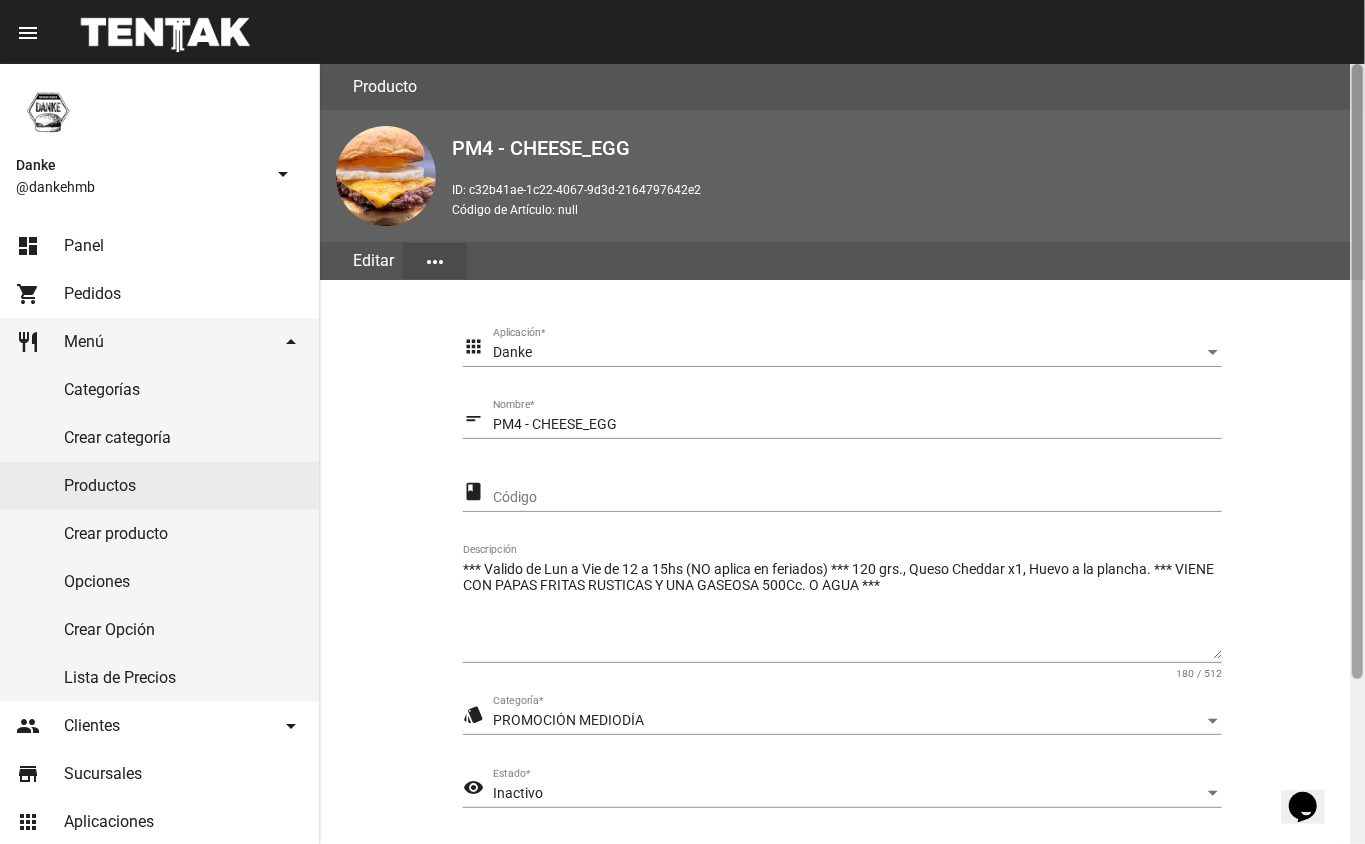 click 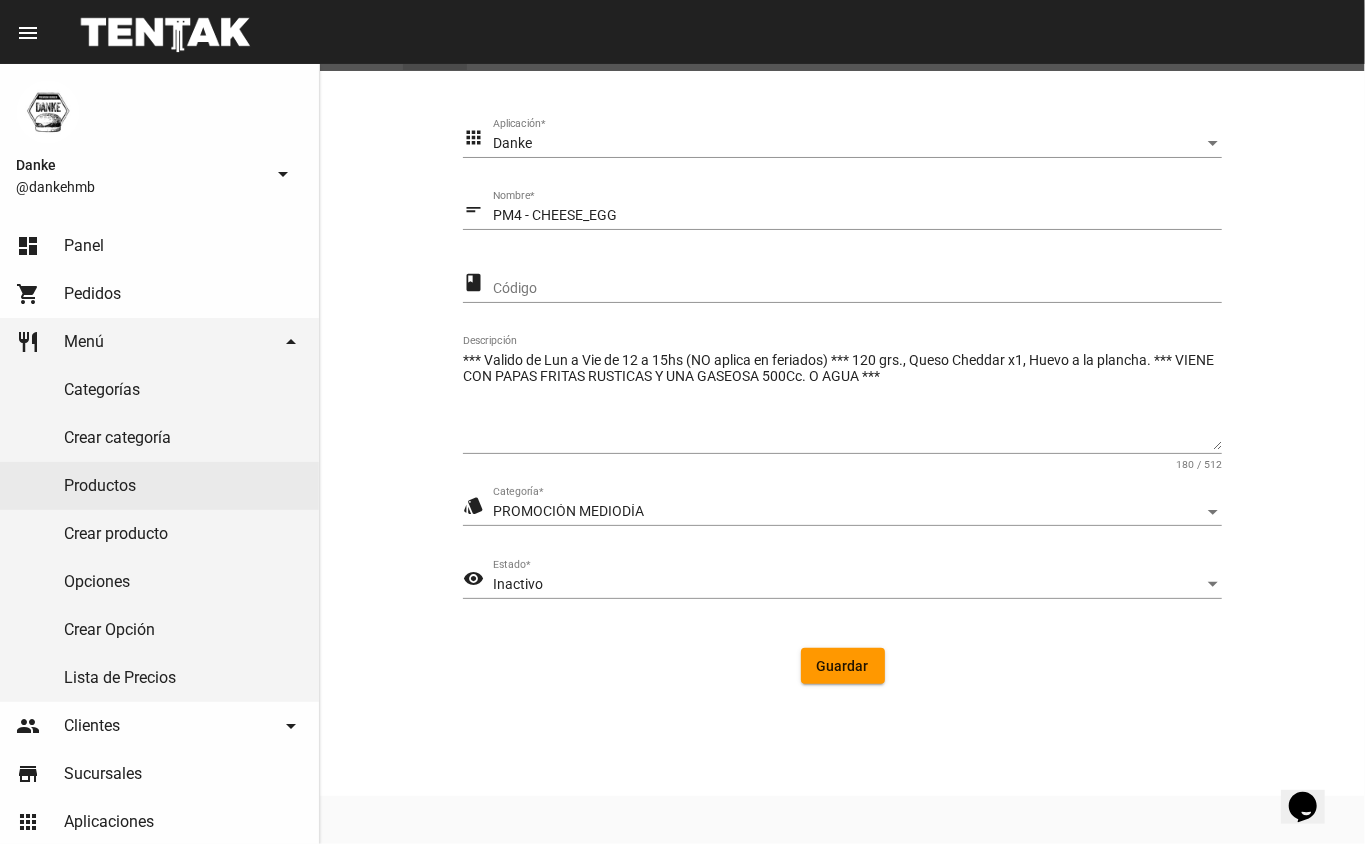 click on "Inactivo" at bounding box center [848, 585] 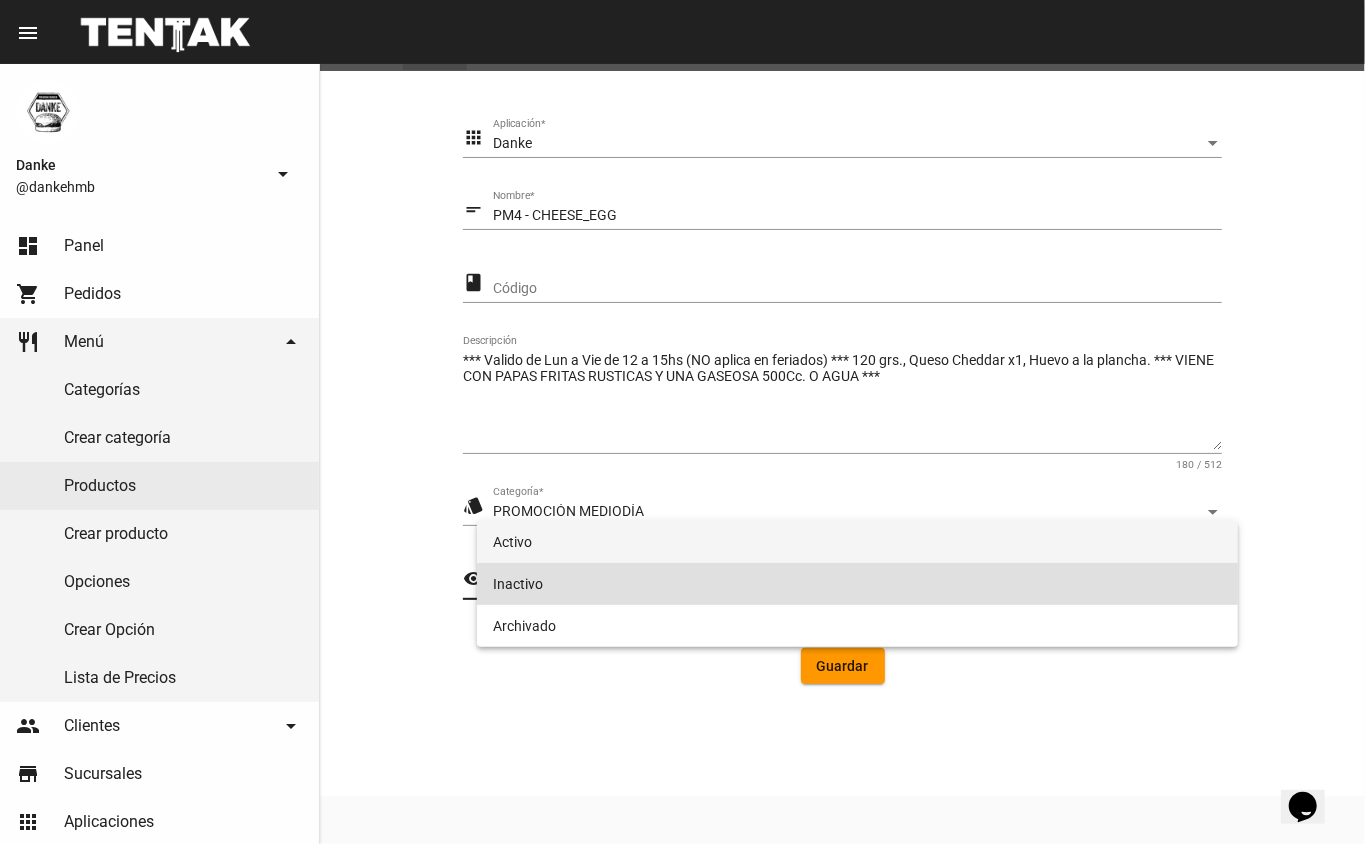 click on "Activo" at bounding box center [858, 542] 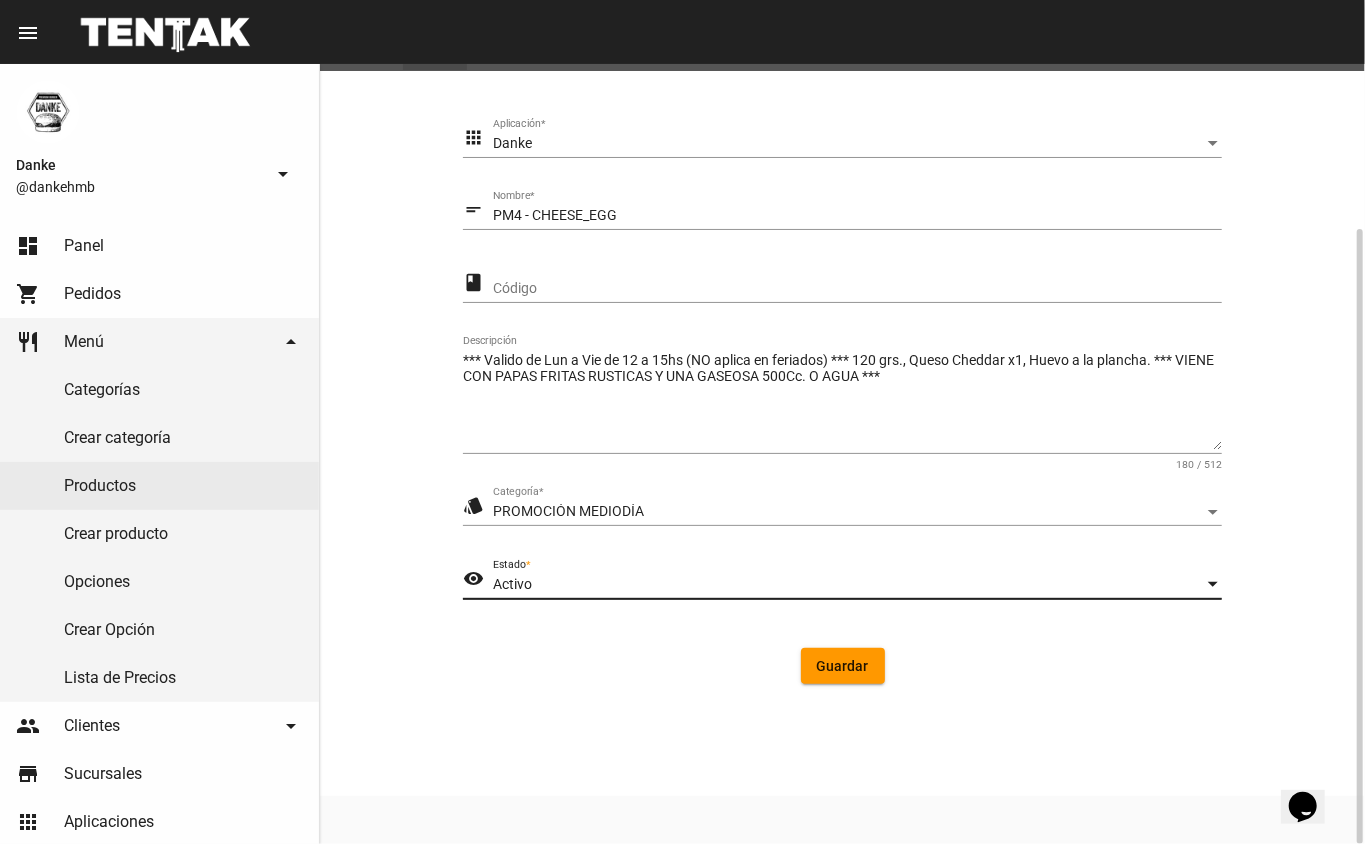 click on "Guardar" 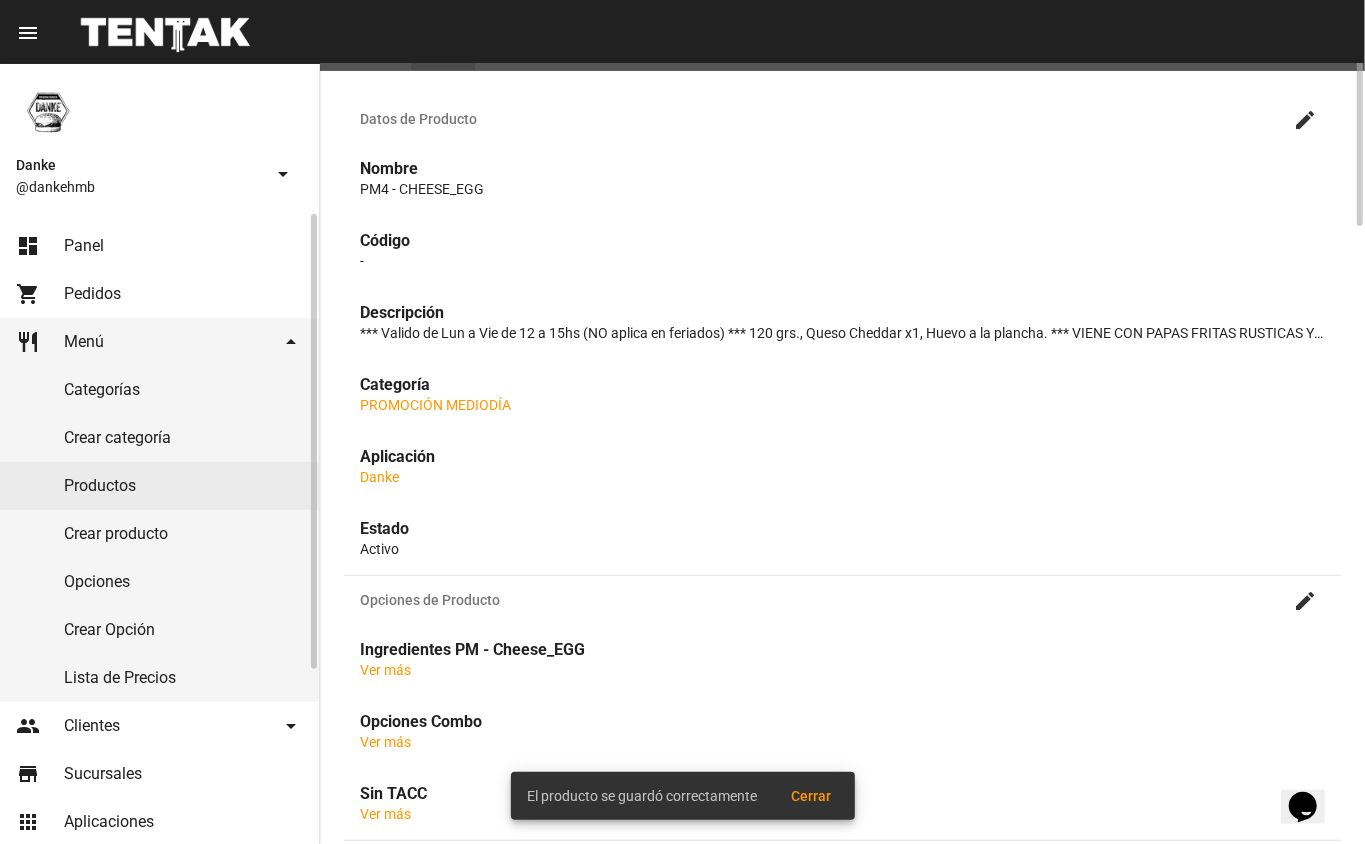 scroll, scrollTop: 0, scrollLeft: 0, axis: both 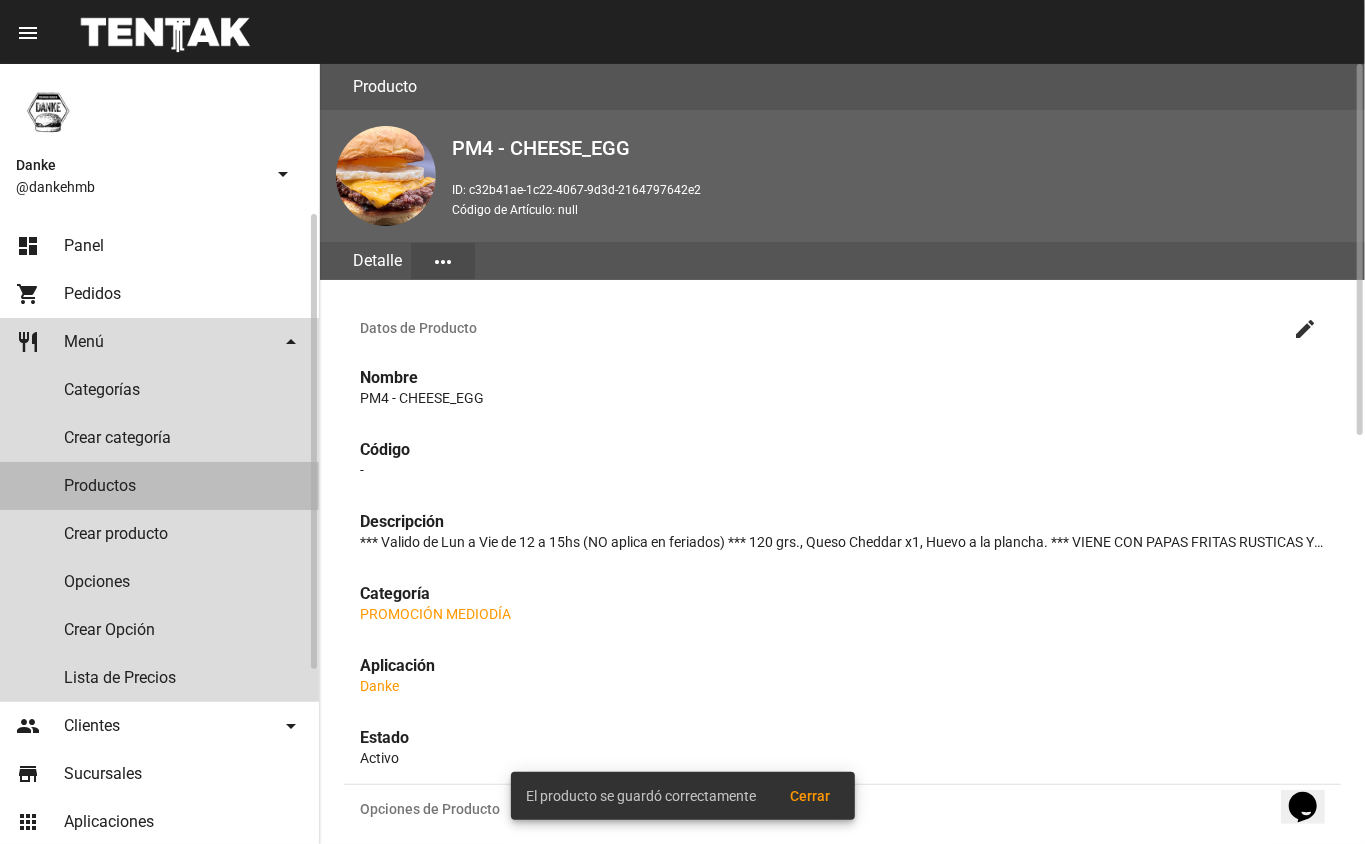 click on "Productos" 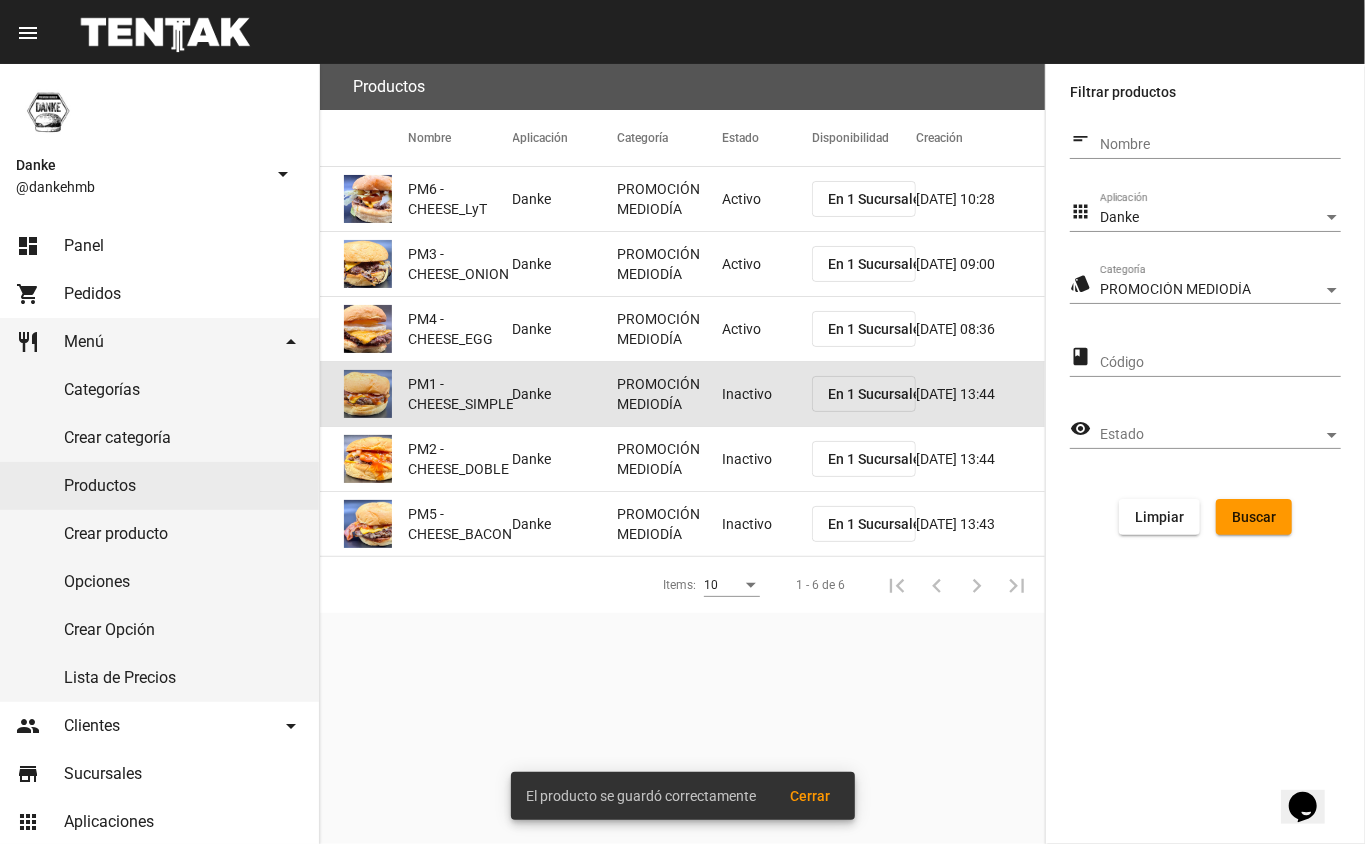 click on "PROMOCIÓN MEDIODÍA" 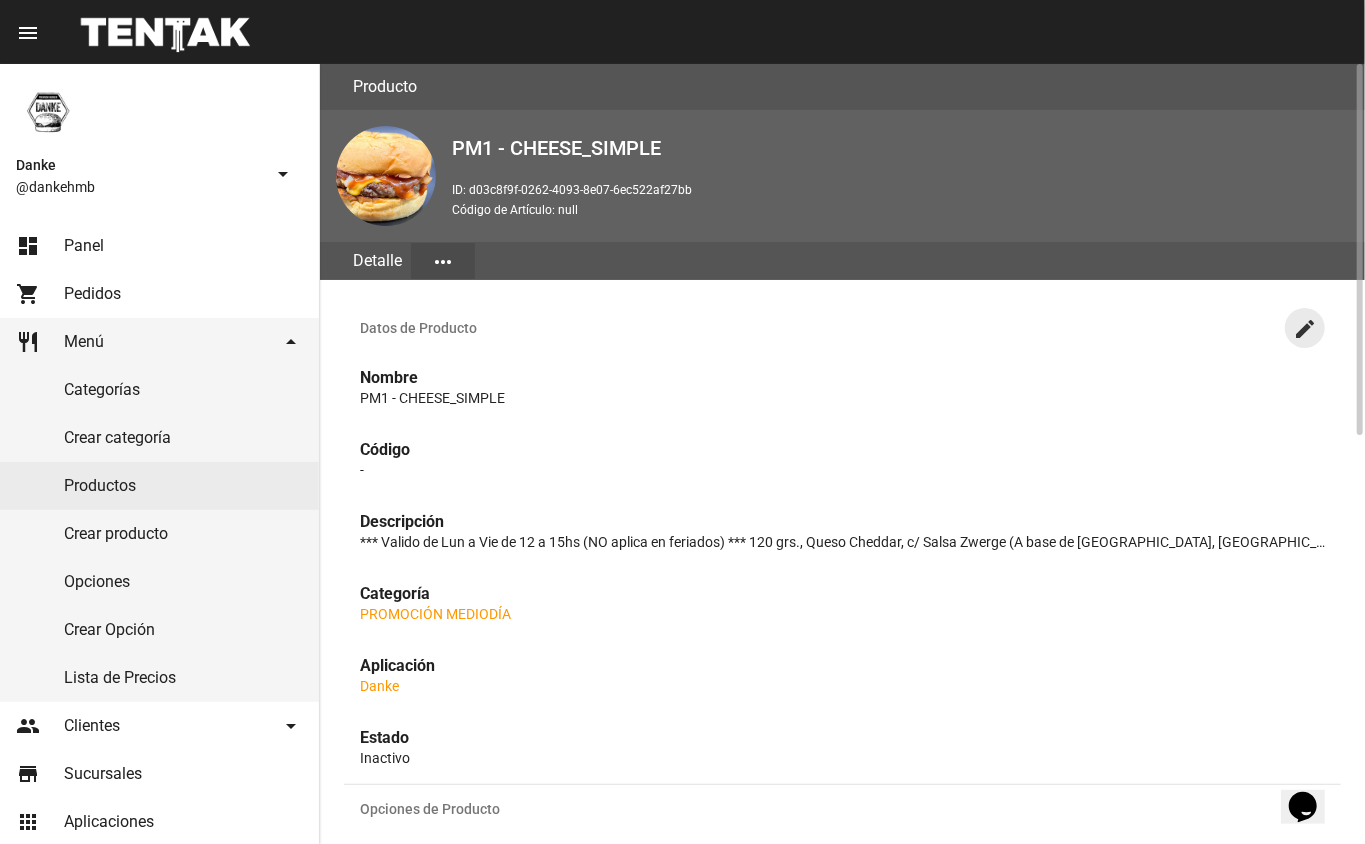 click on "create" 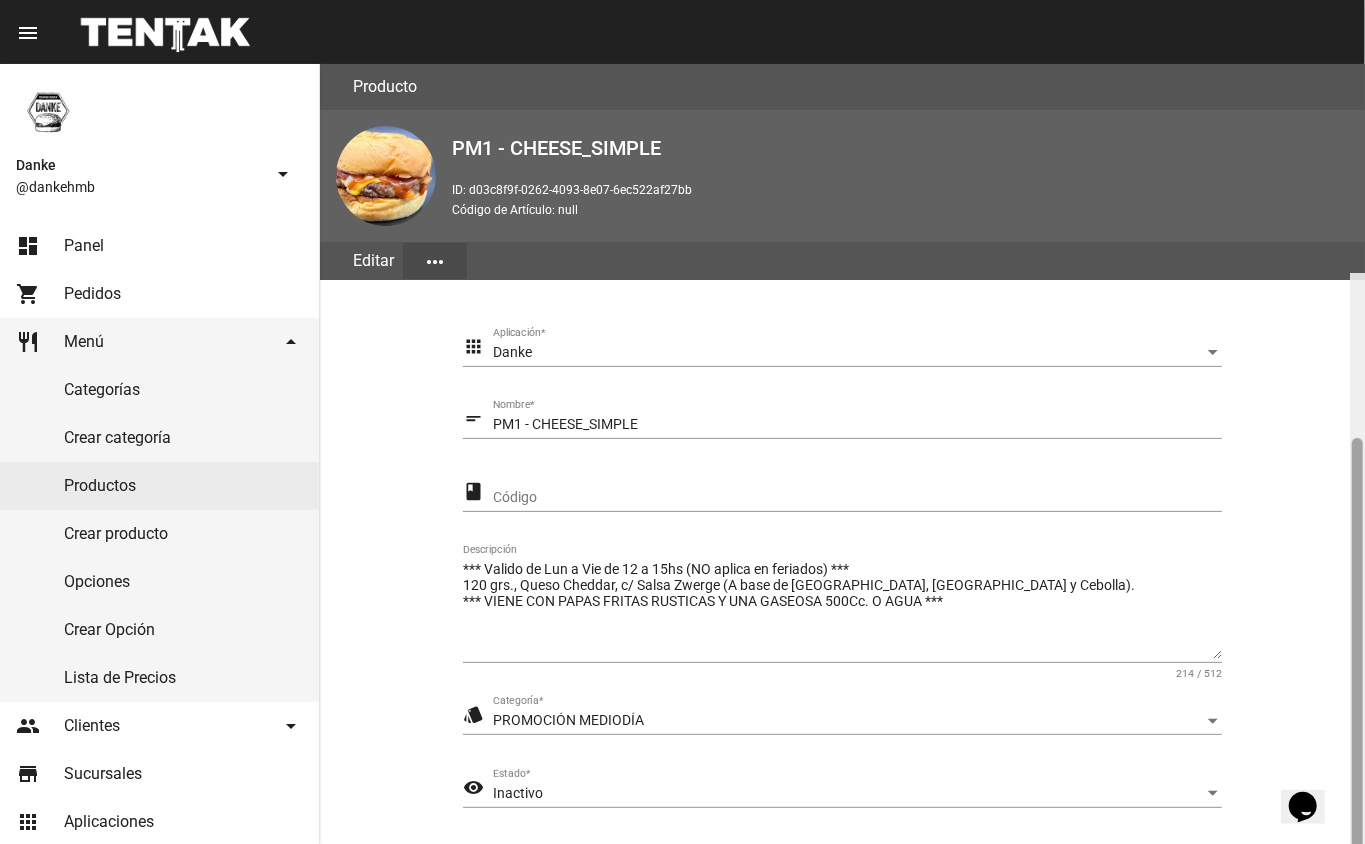 scroll, scrollTop: 209, scrollLeft: 0, axis: vertical 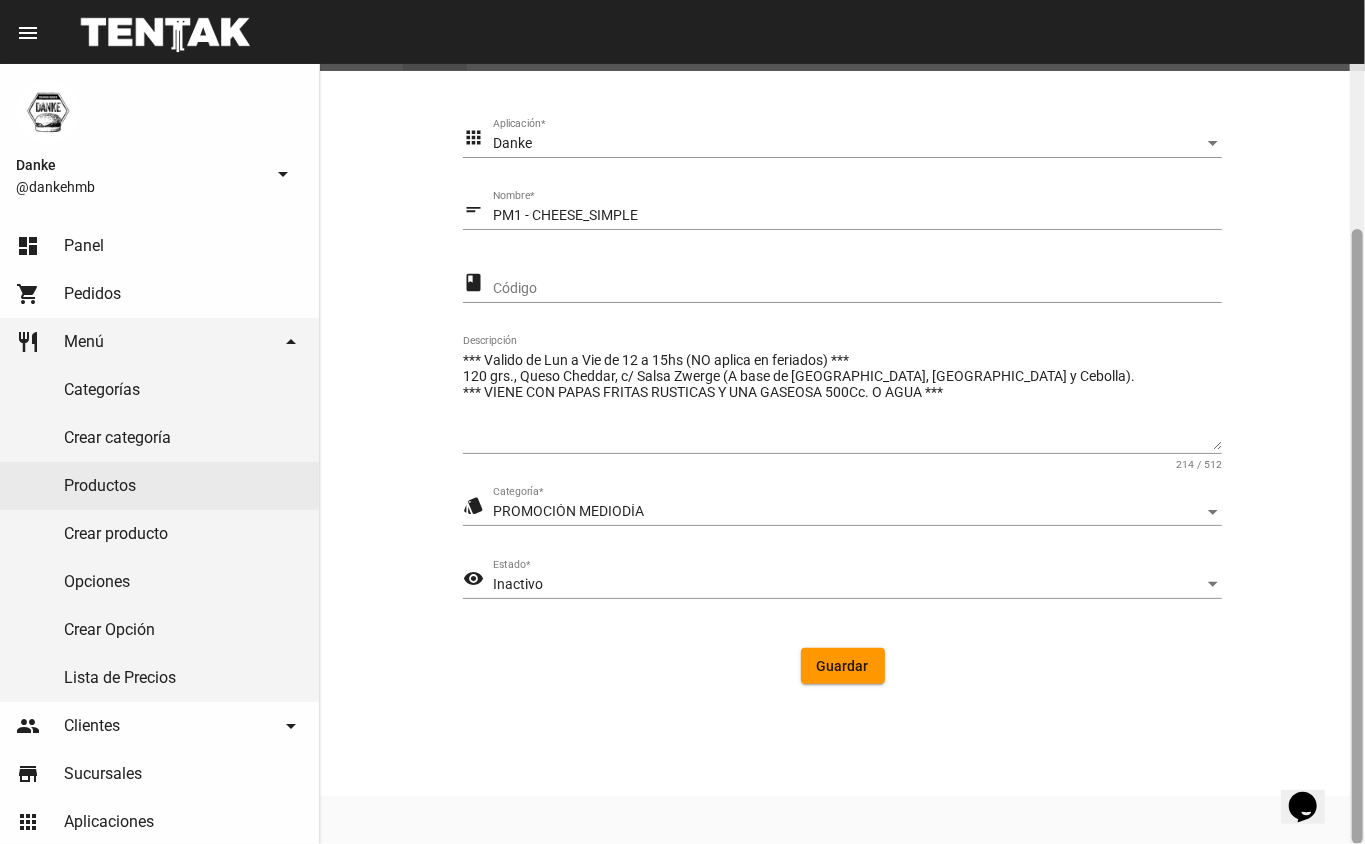 click 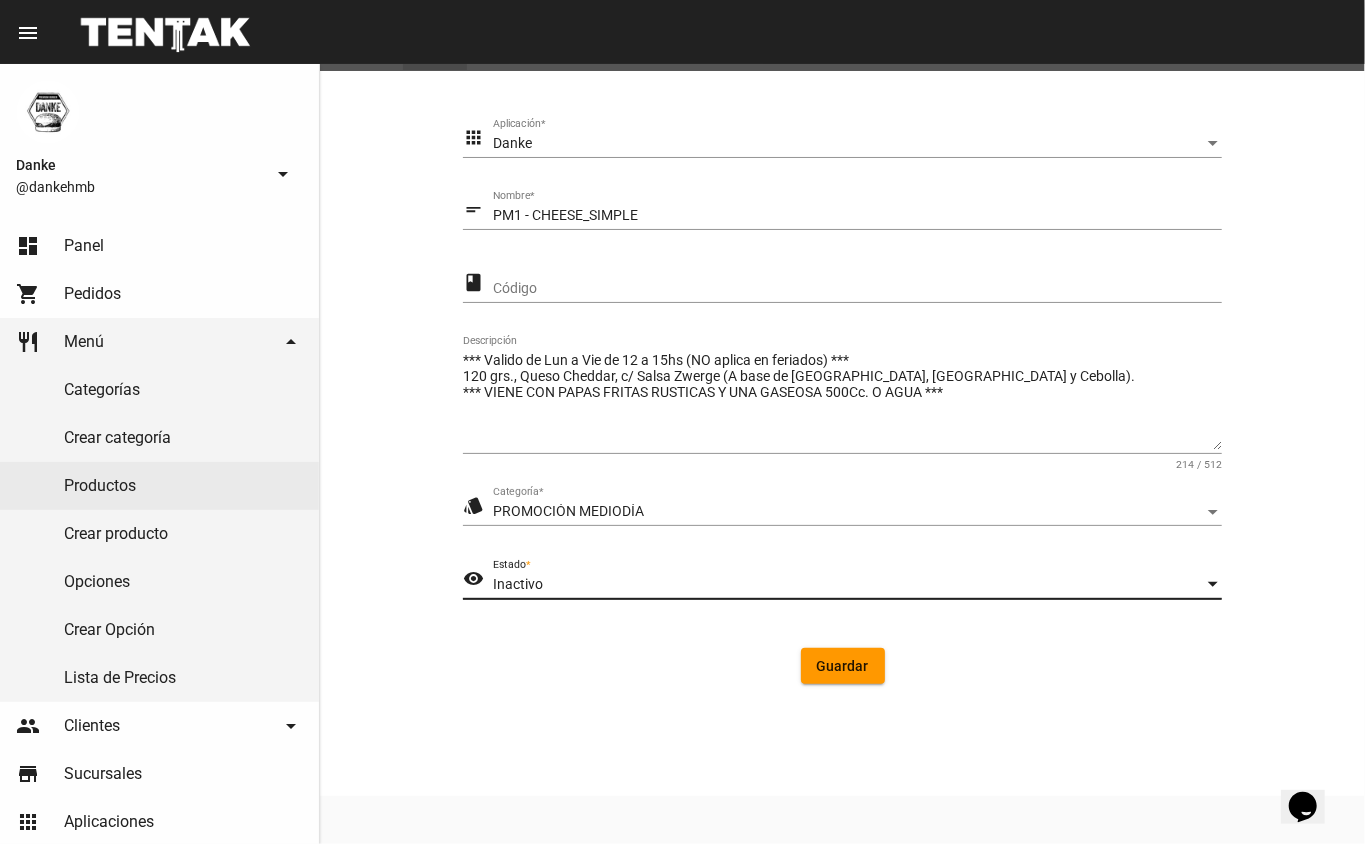 click on "Inactivo" at bounding box center (848, 585) 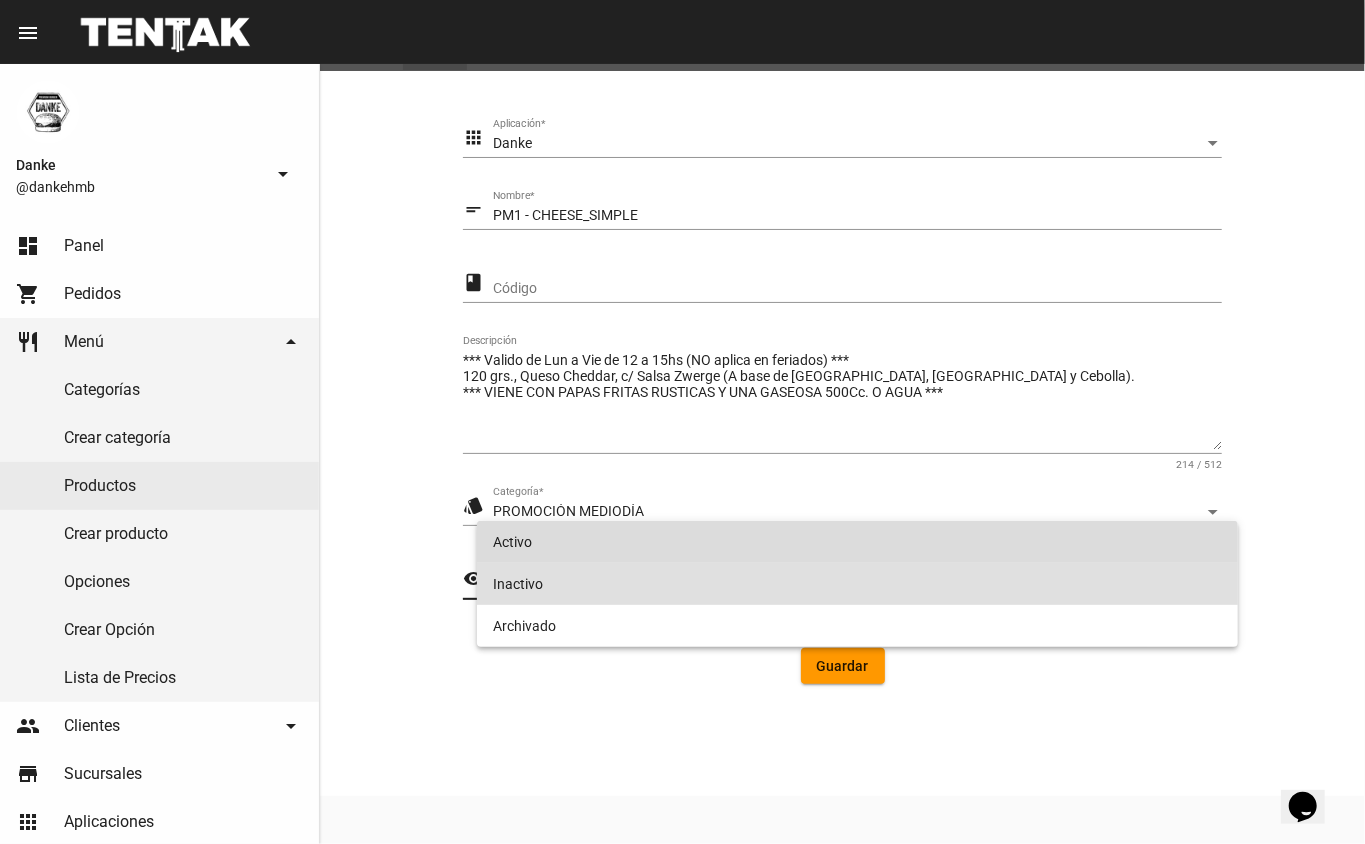 click on "Activo" at bounding box center [858, 542] 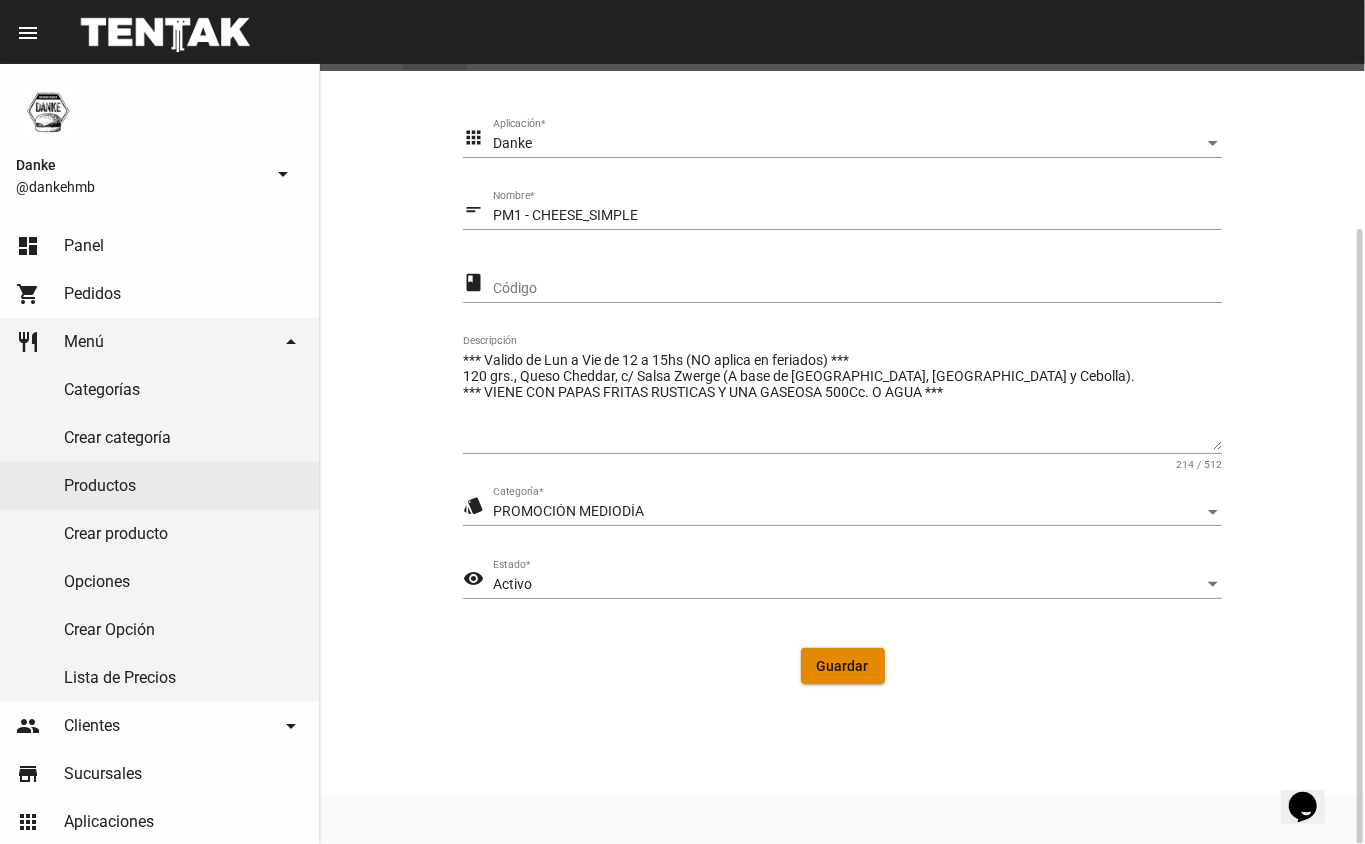 click on "Guardar" 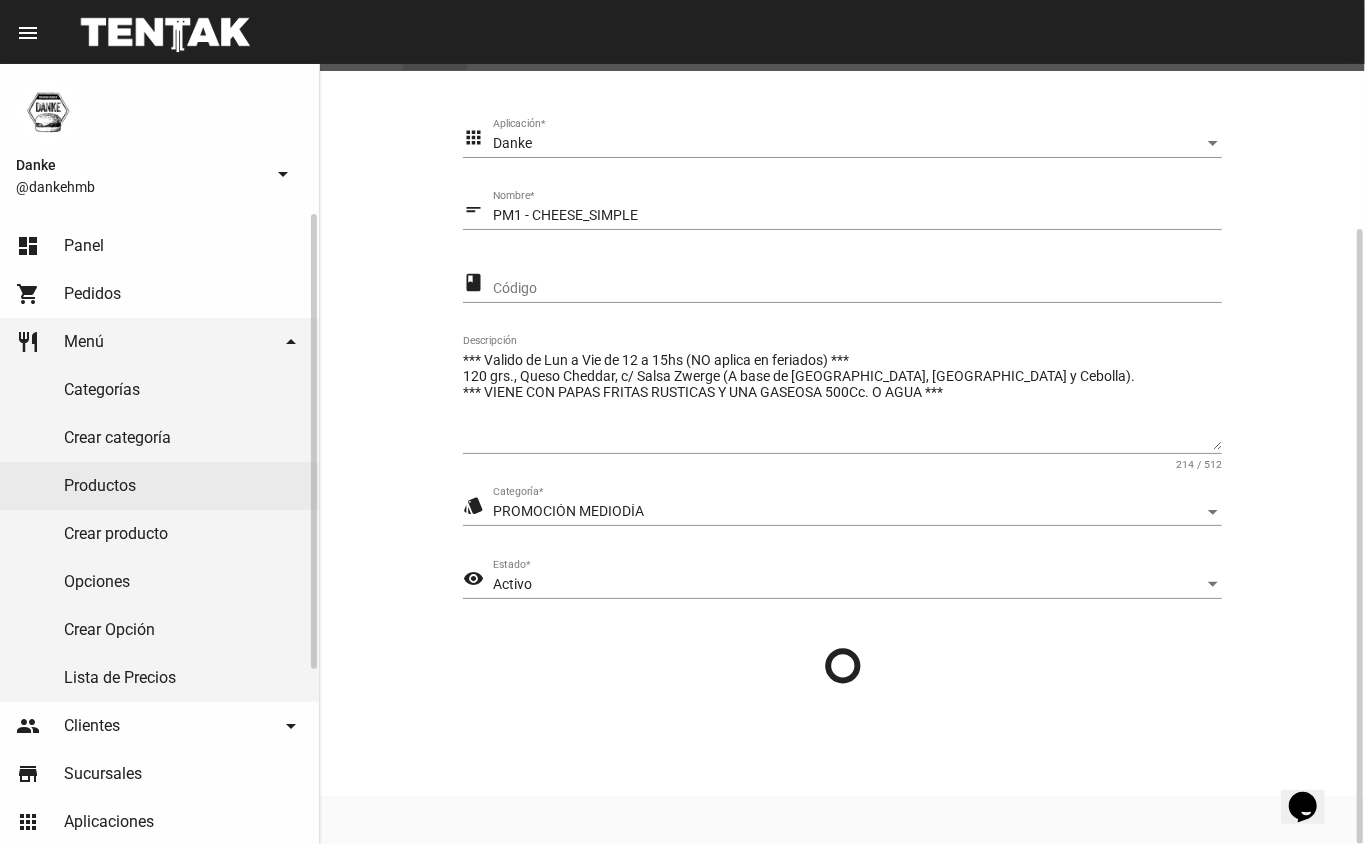 scroll, scrollTop: 0, scrollLeft: 0, axis: both 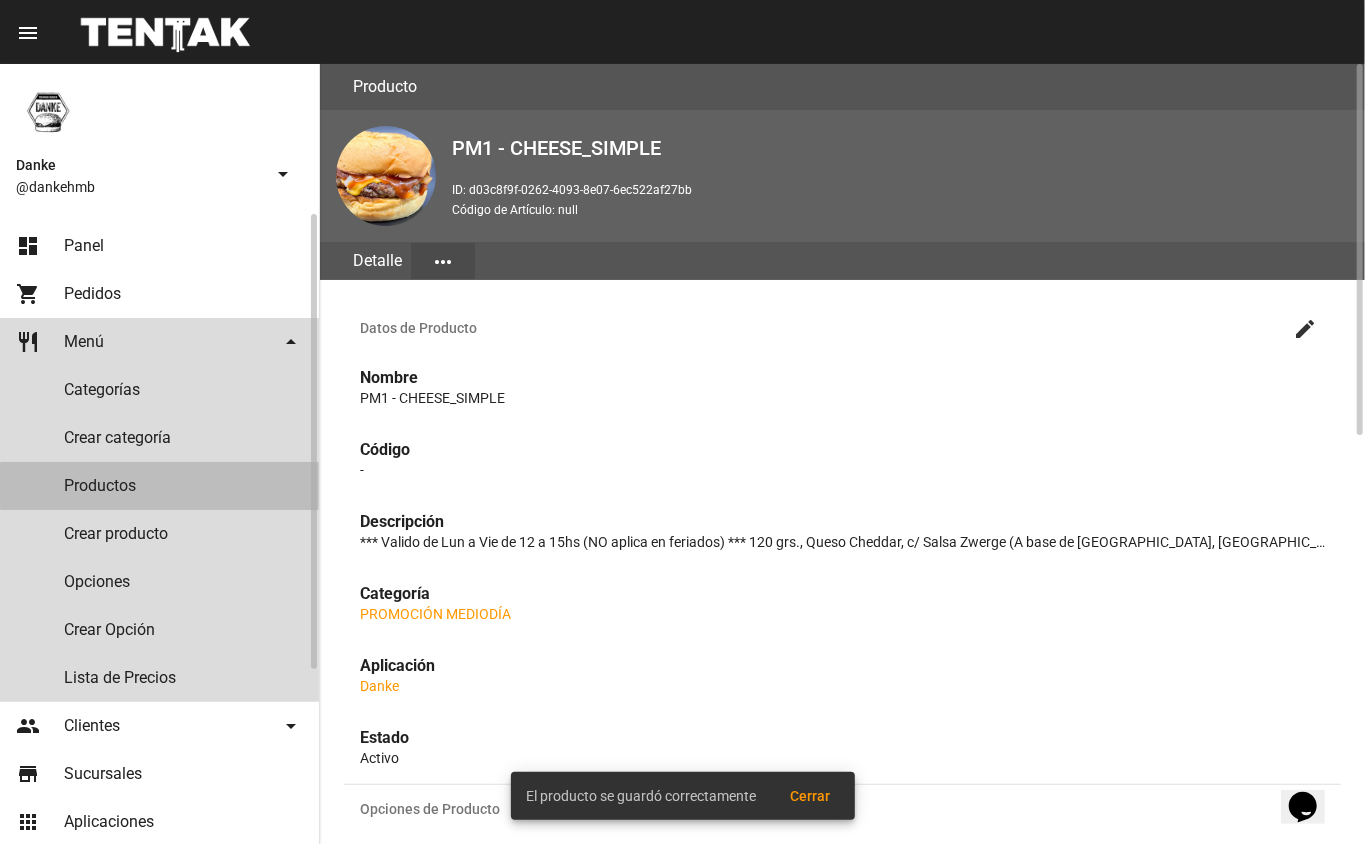 click on "Productos" 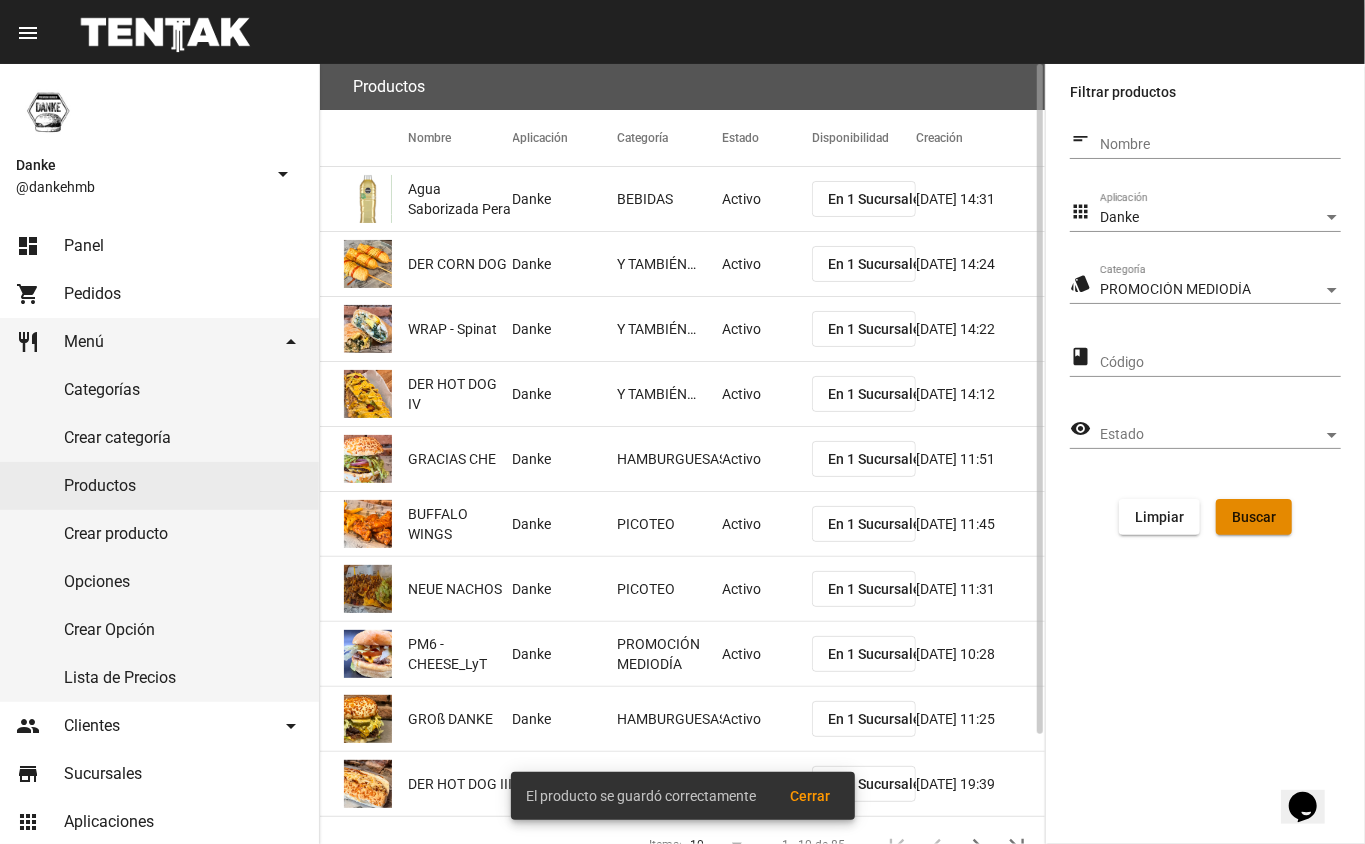 click on "Buscar" 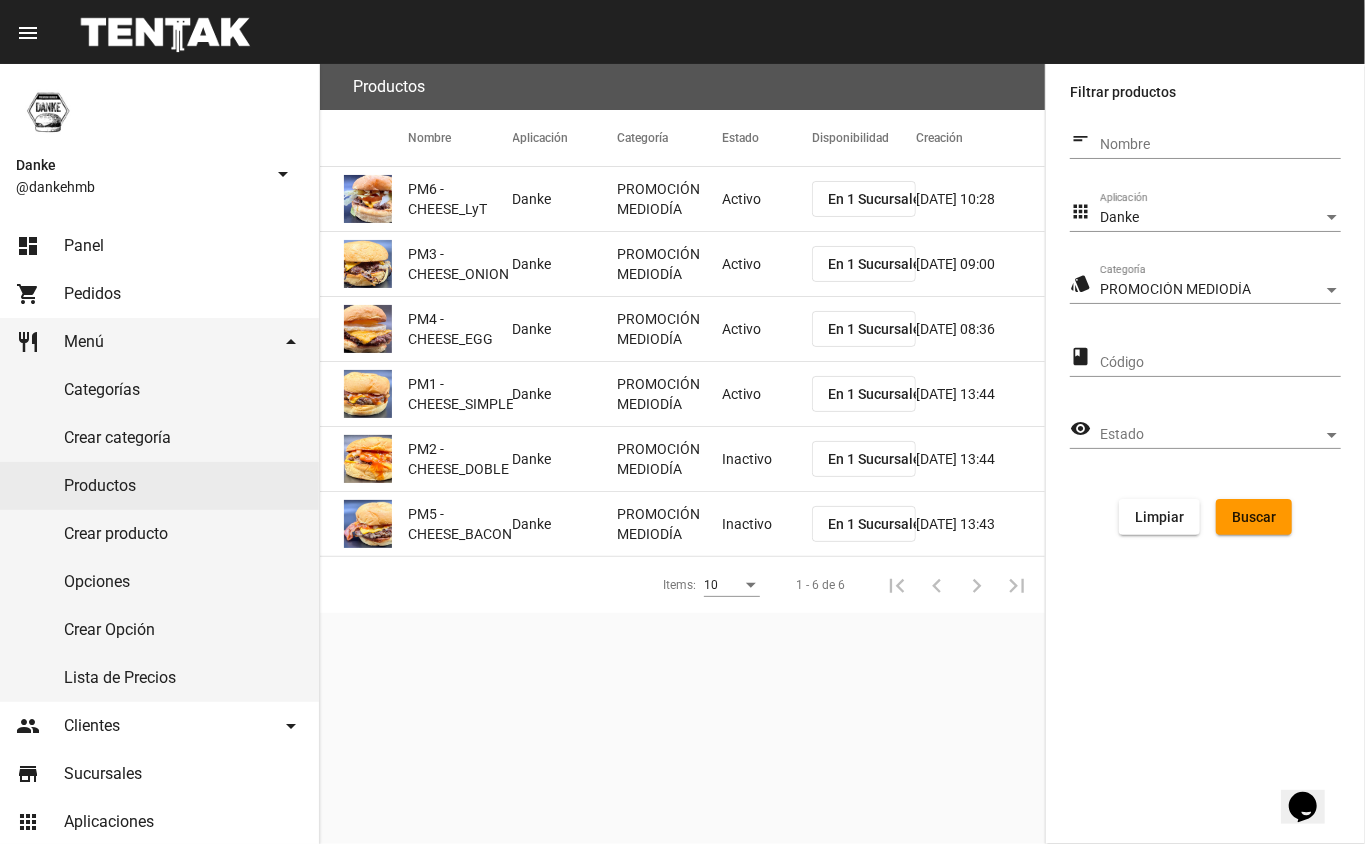 click on "Inactivo" 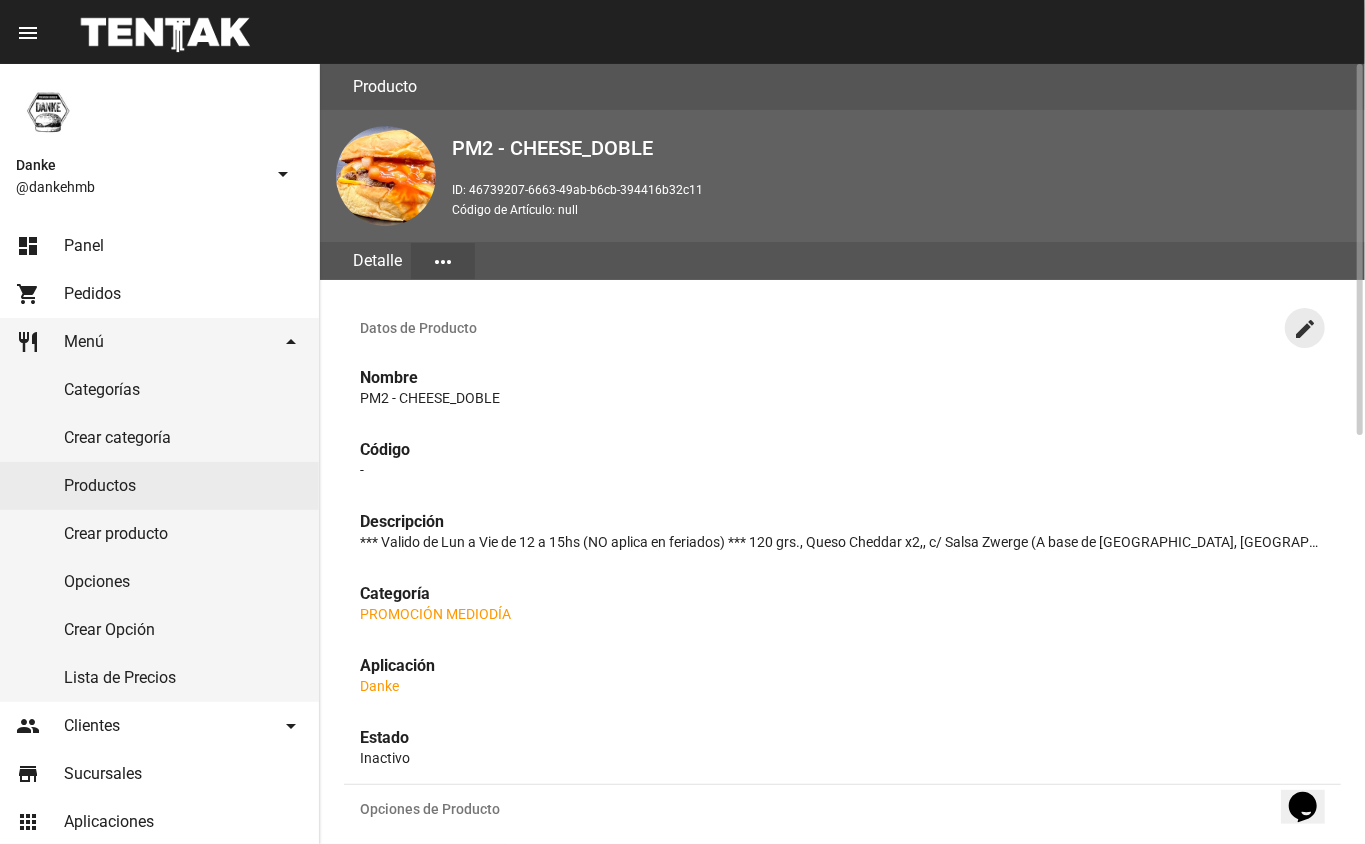 click on "create" 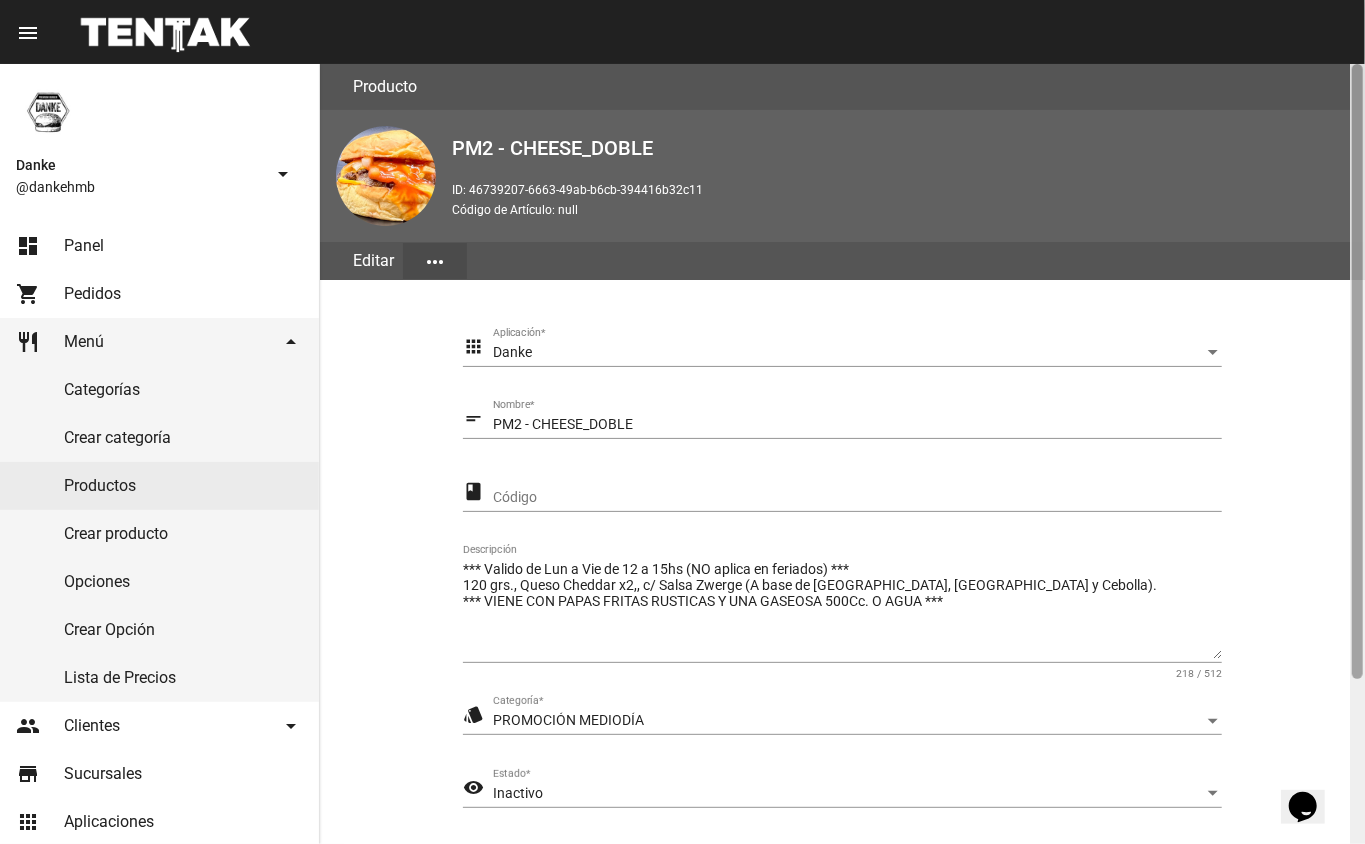 scroll, scrollTop: 209, scrollLeft: 0, axis: vertical 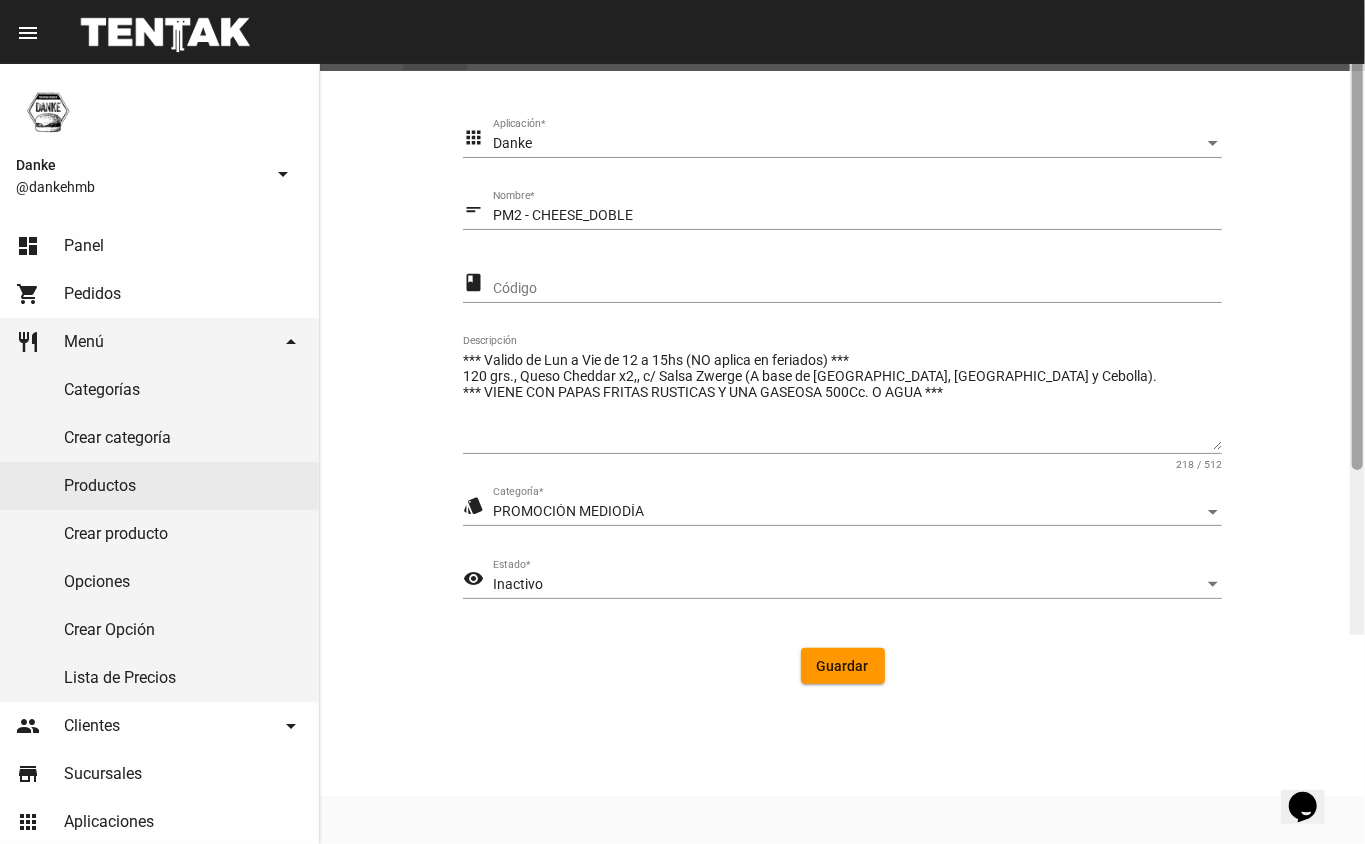click 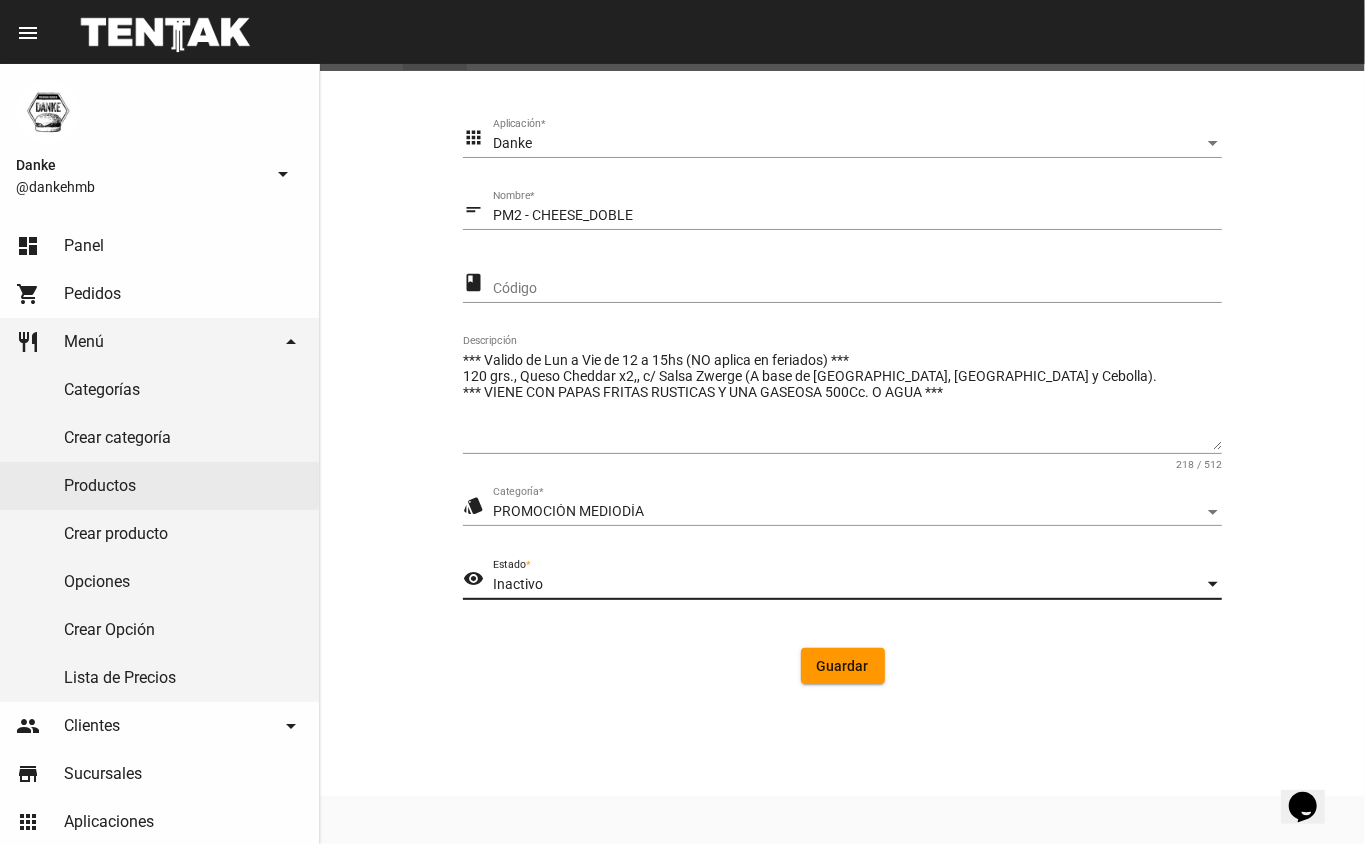 click on "Inactivo" at bounding box center (848, 585) 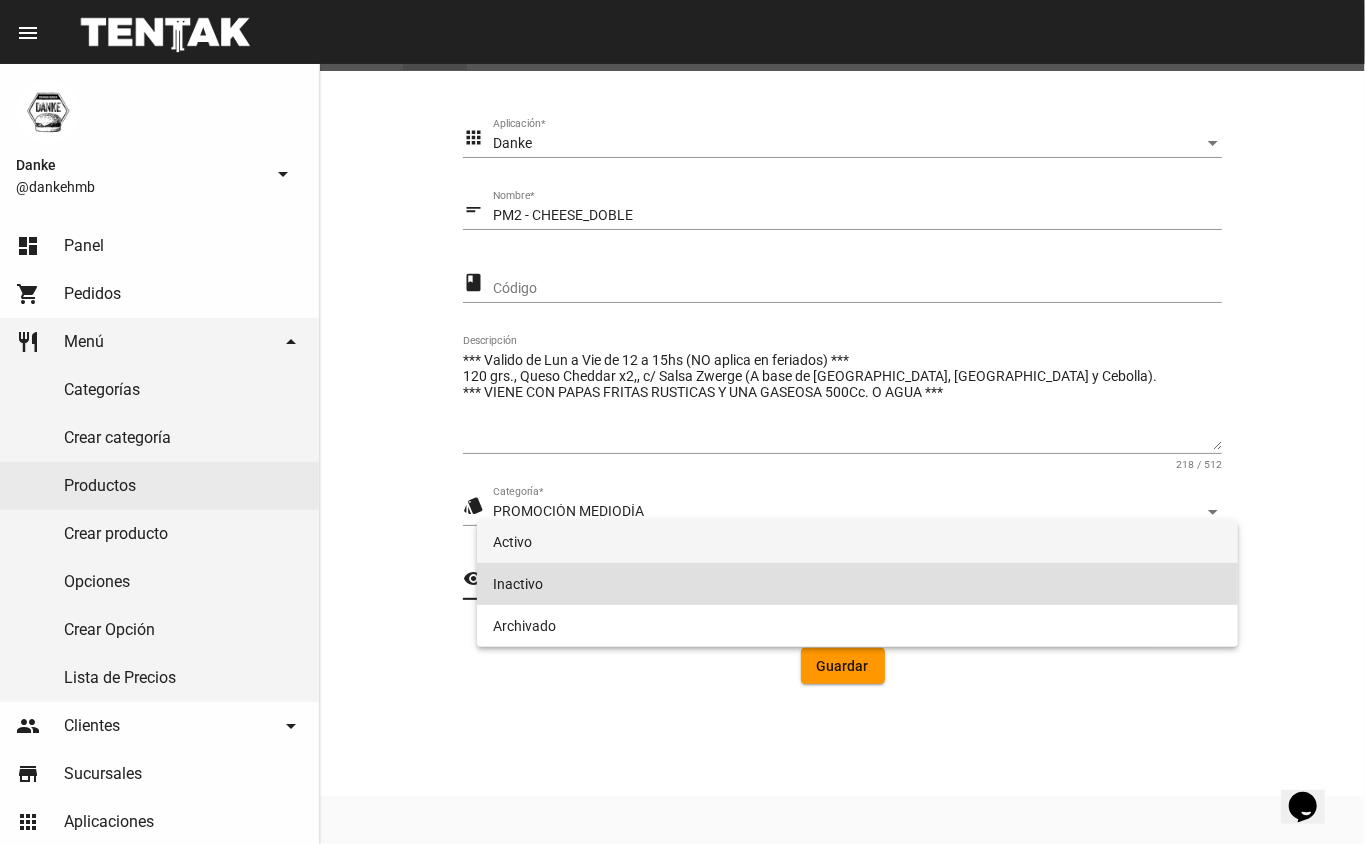 click on "Activo" at bounding box center (858, 542) 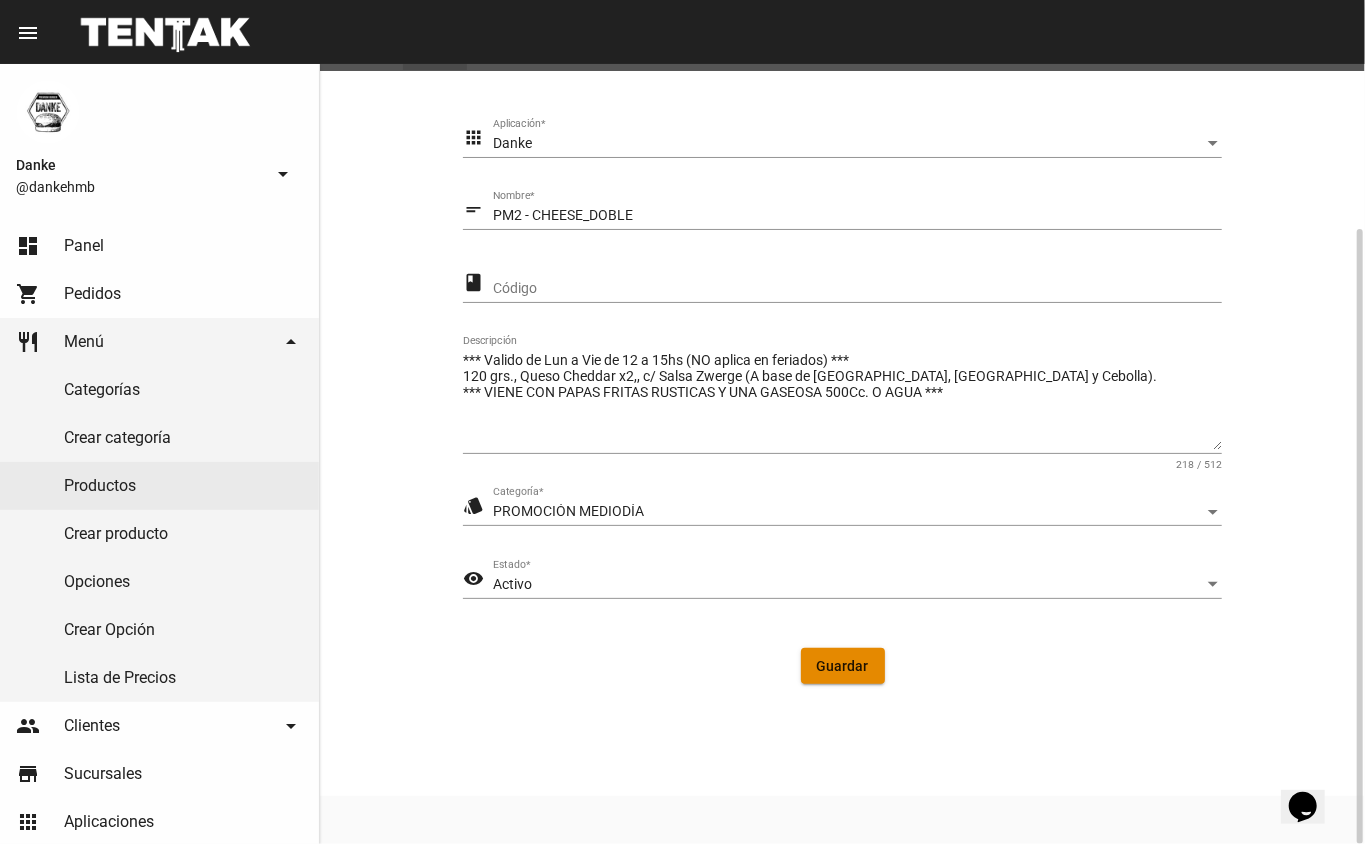 click on "Guardar" 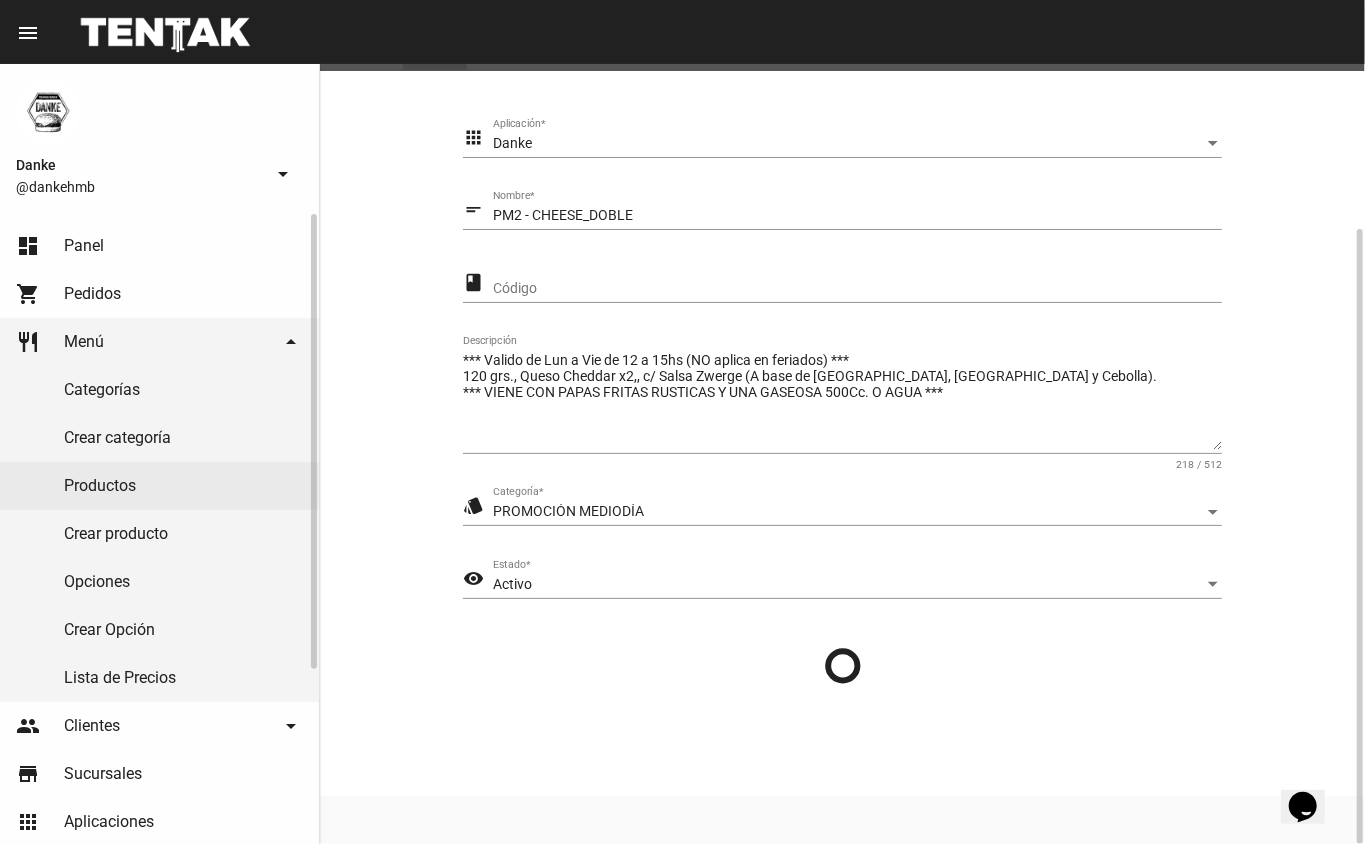 scroll, scrollTop: 0, scrollLeft: 0, axis: both 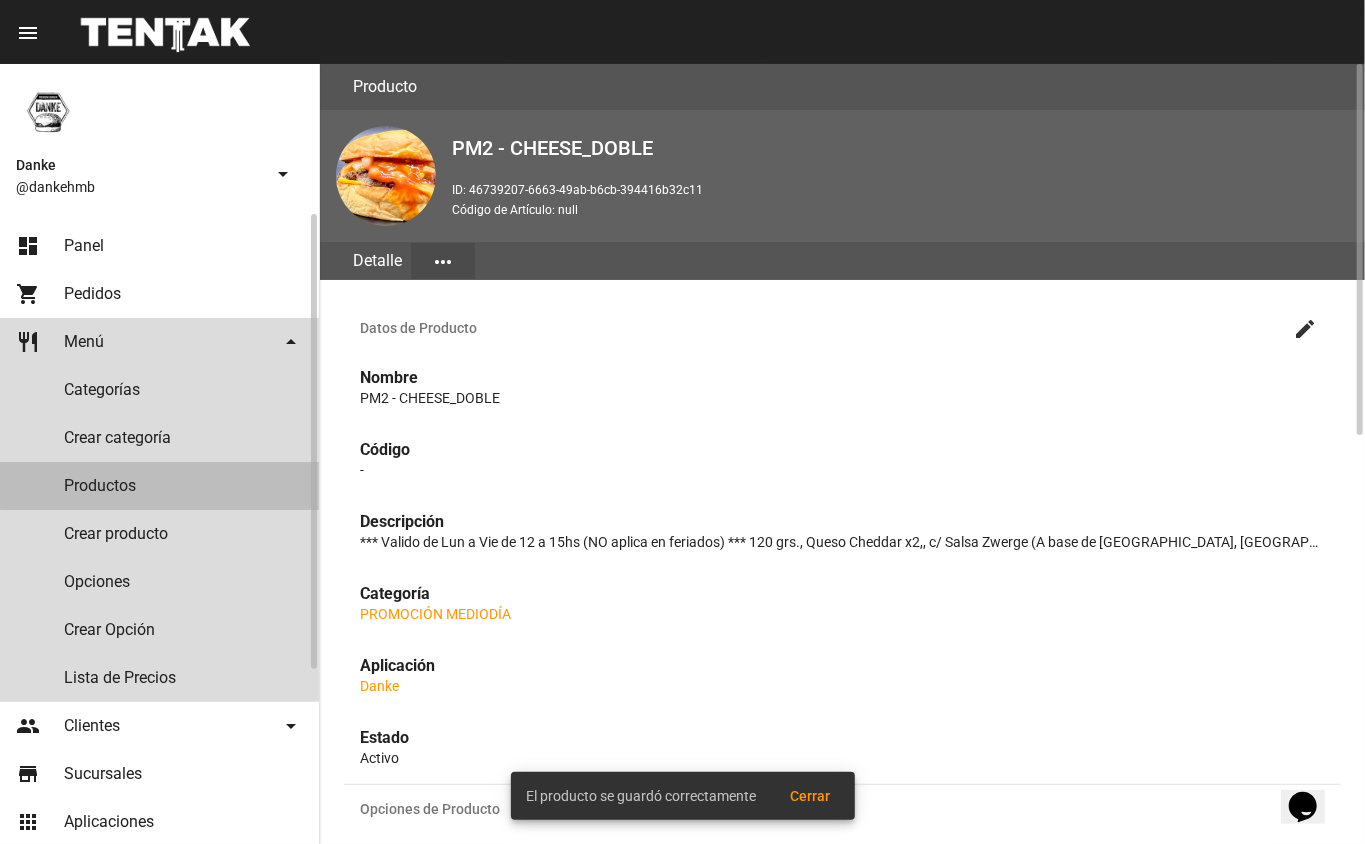 click on "Productos" 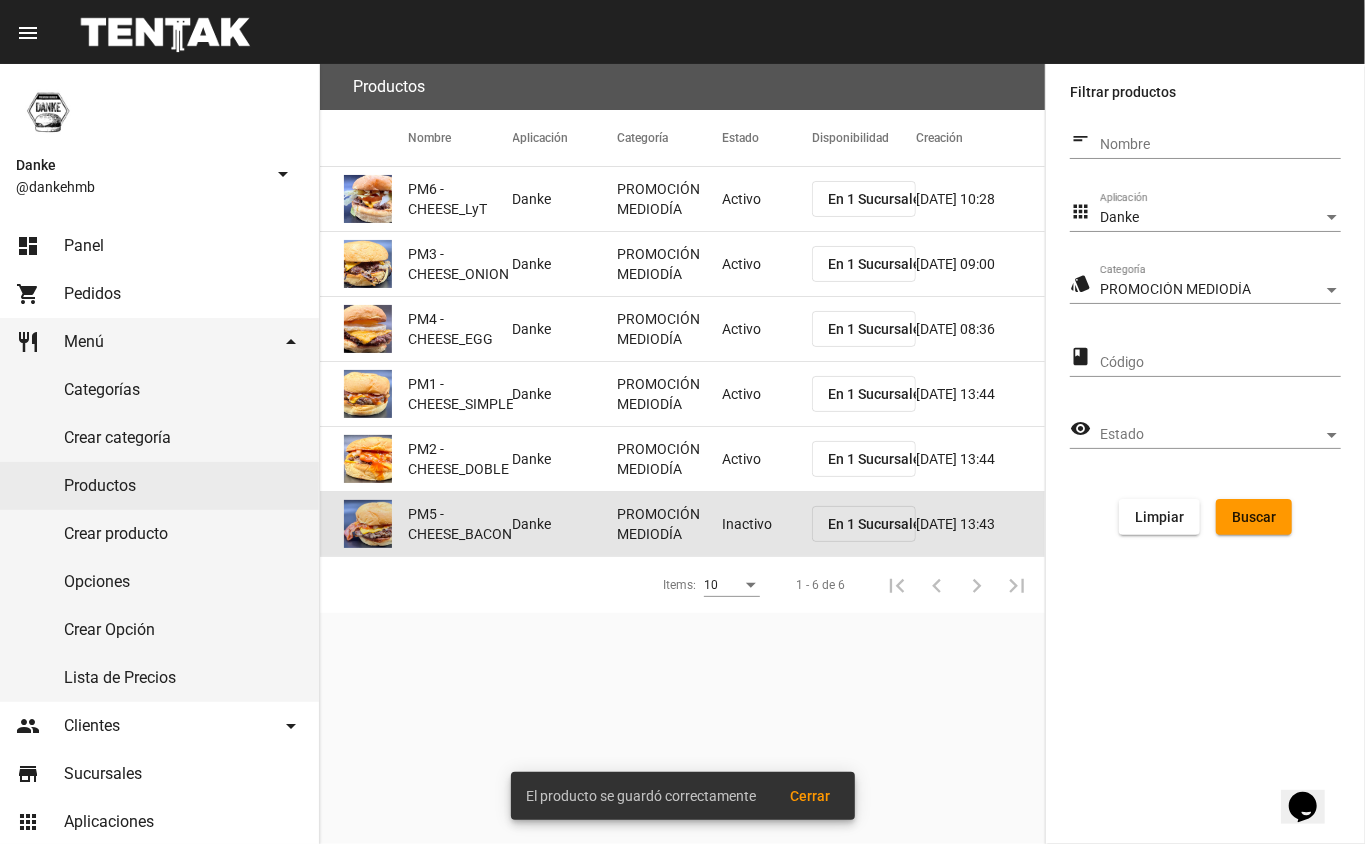 click on "Inactivo" 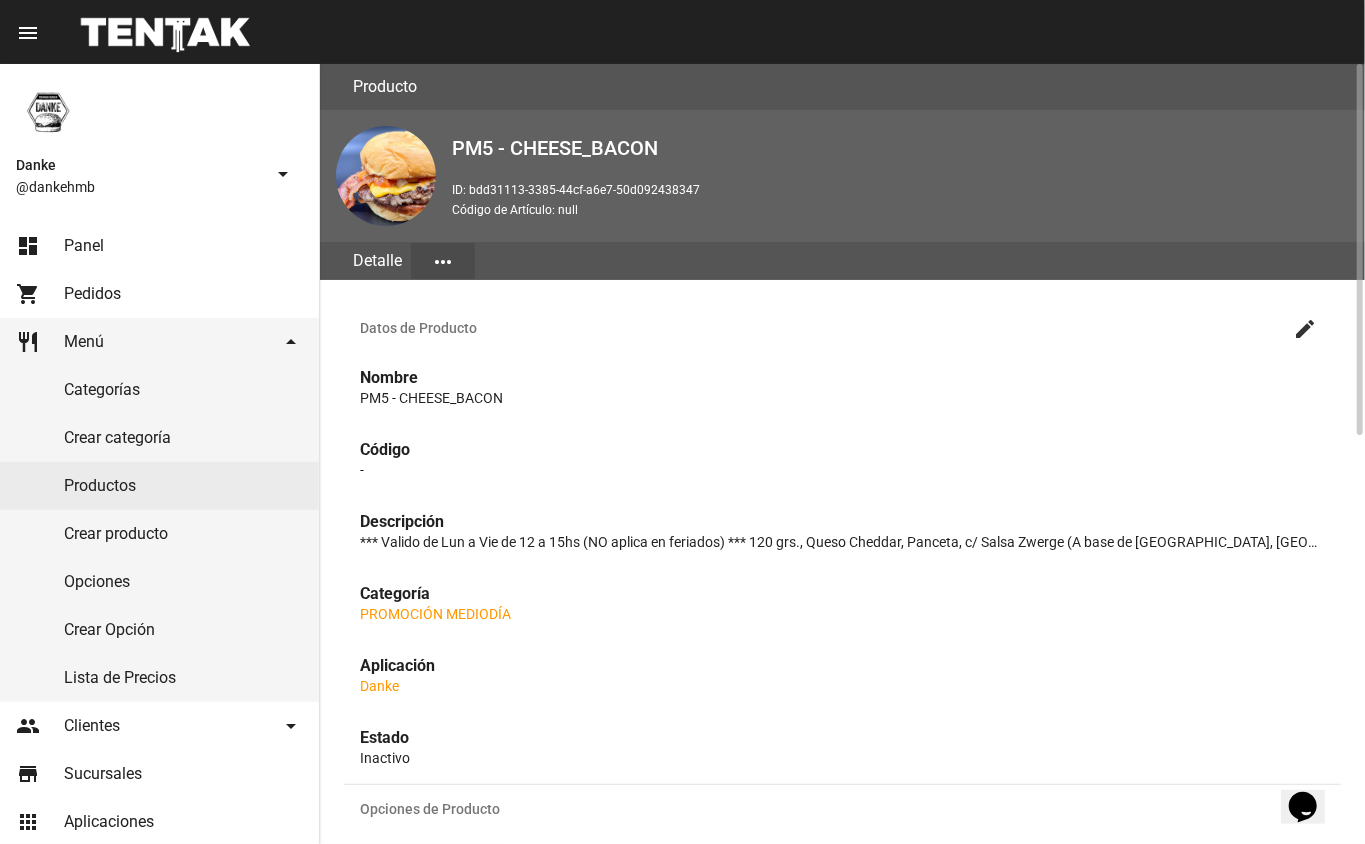 click on "create" 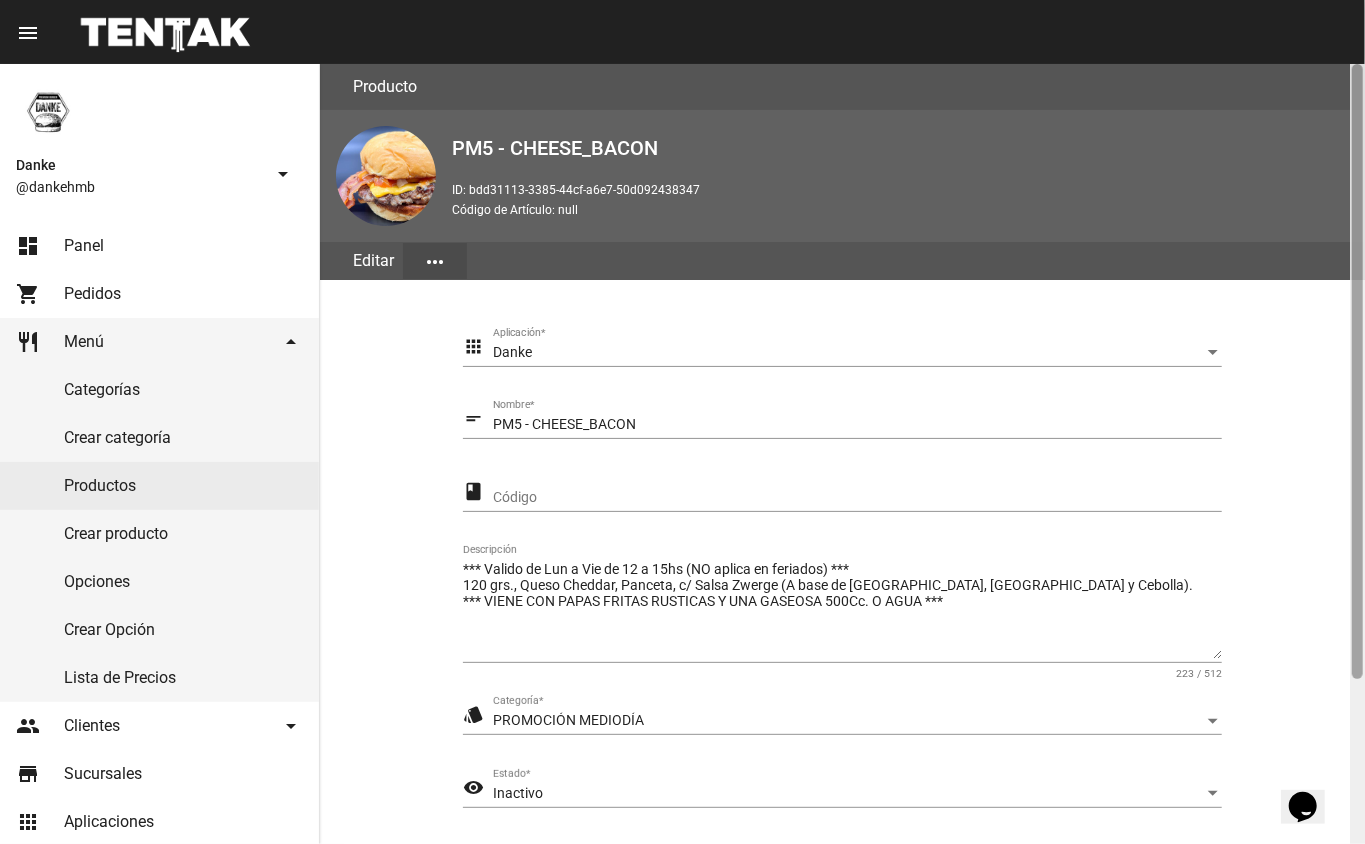 scroll, scrollTop: 209, scrollLeft: 0, axis: vertical 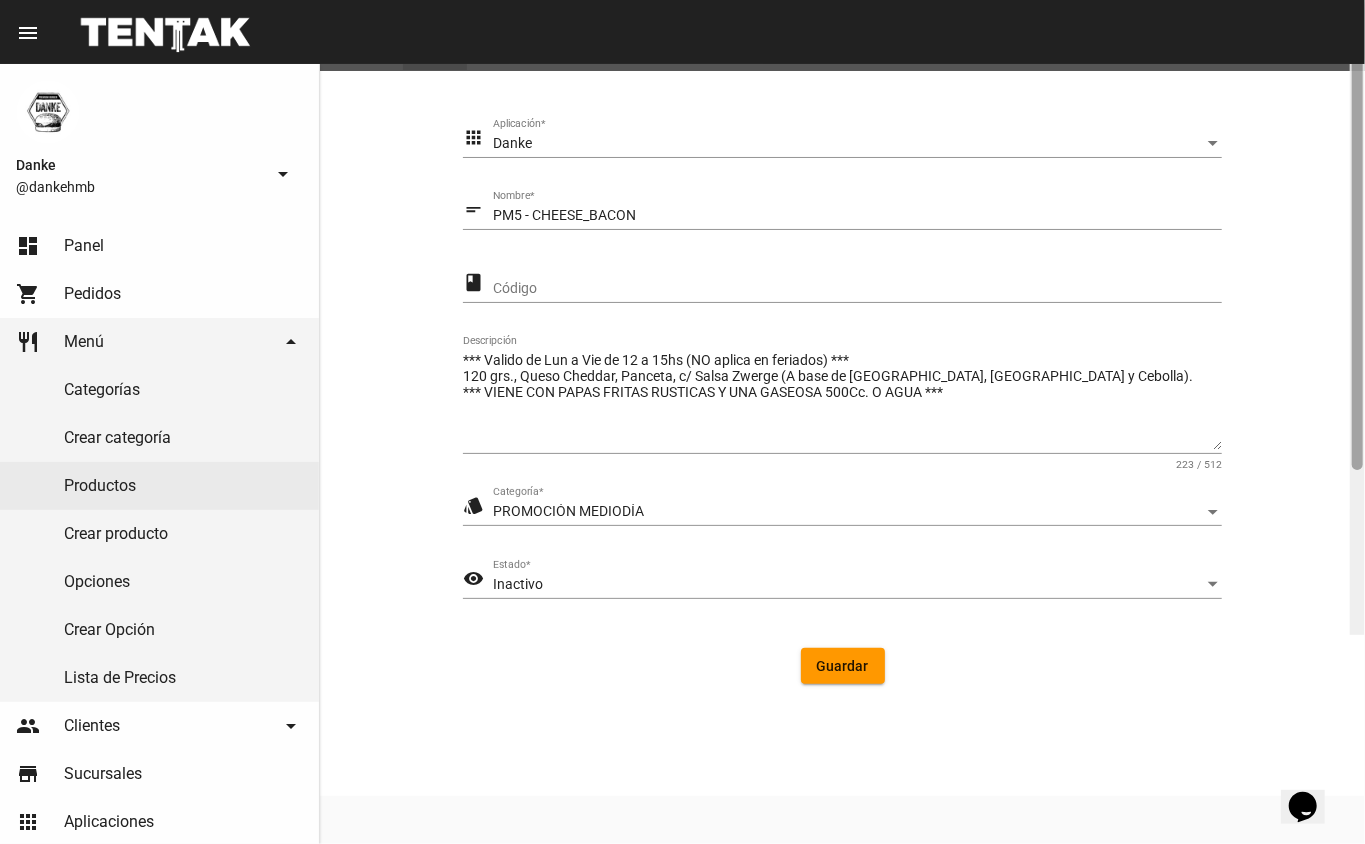 click 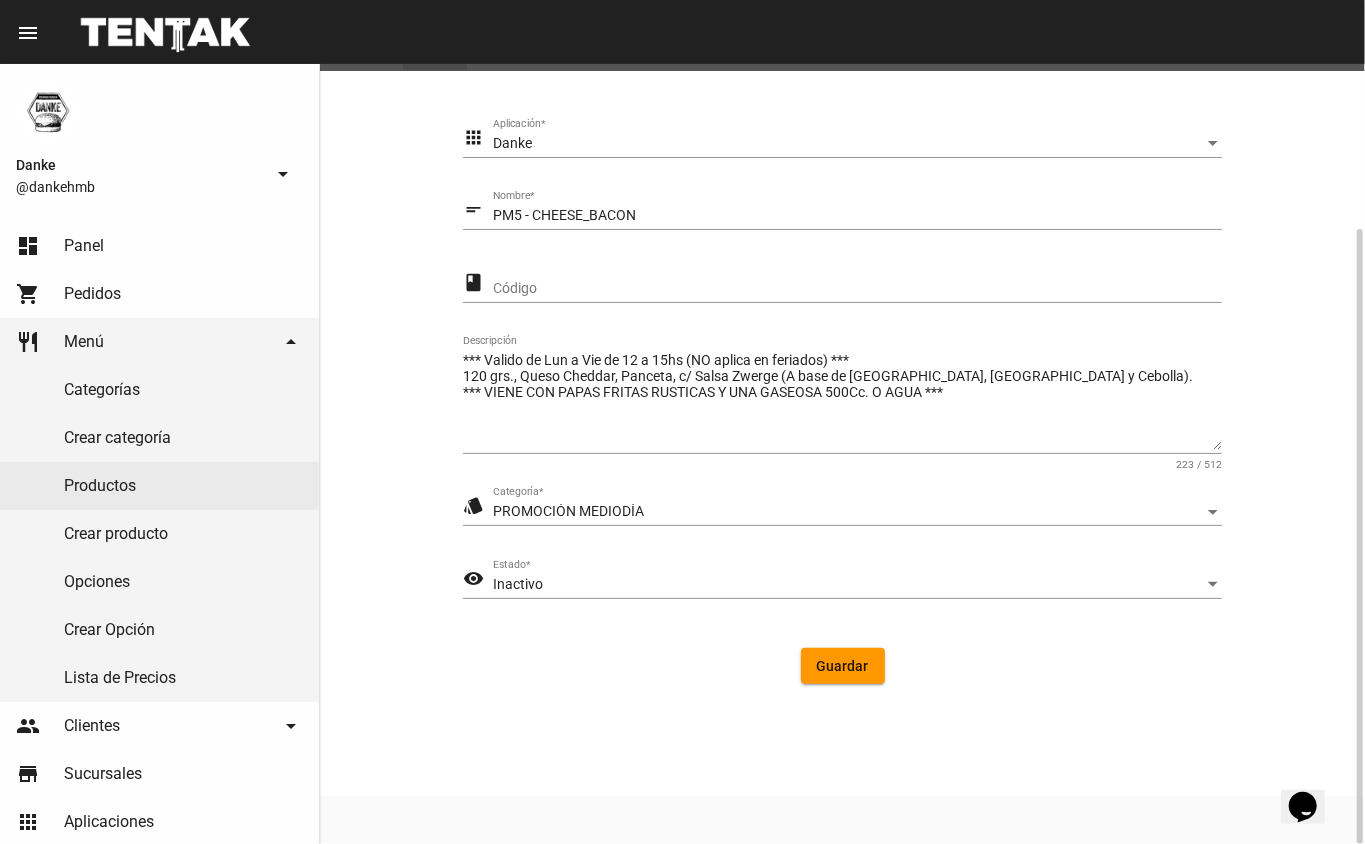 click on "Inactivo" at bounding box center (848, 585) 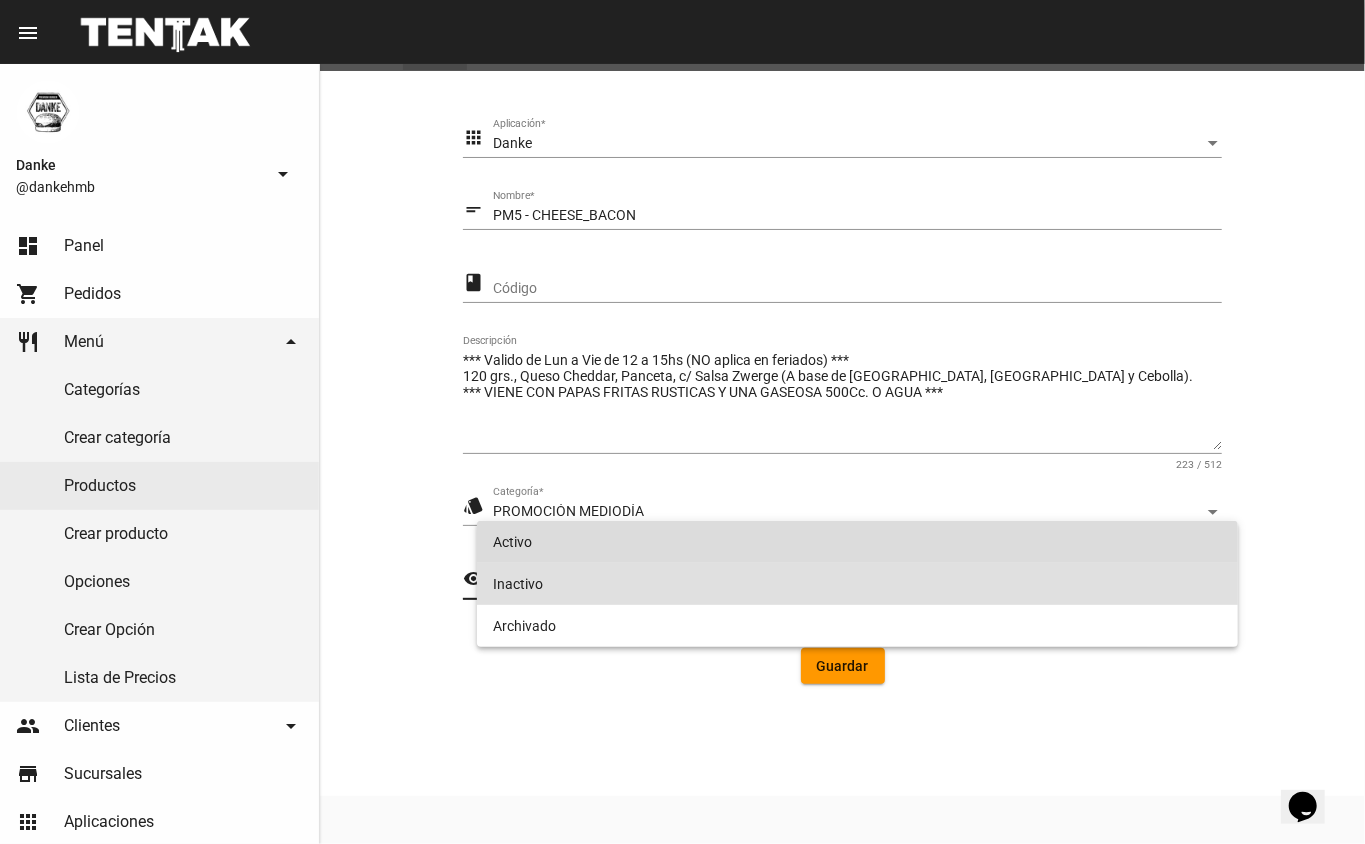 click on "Activo" at bounding box center [858, 542] 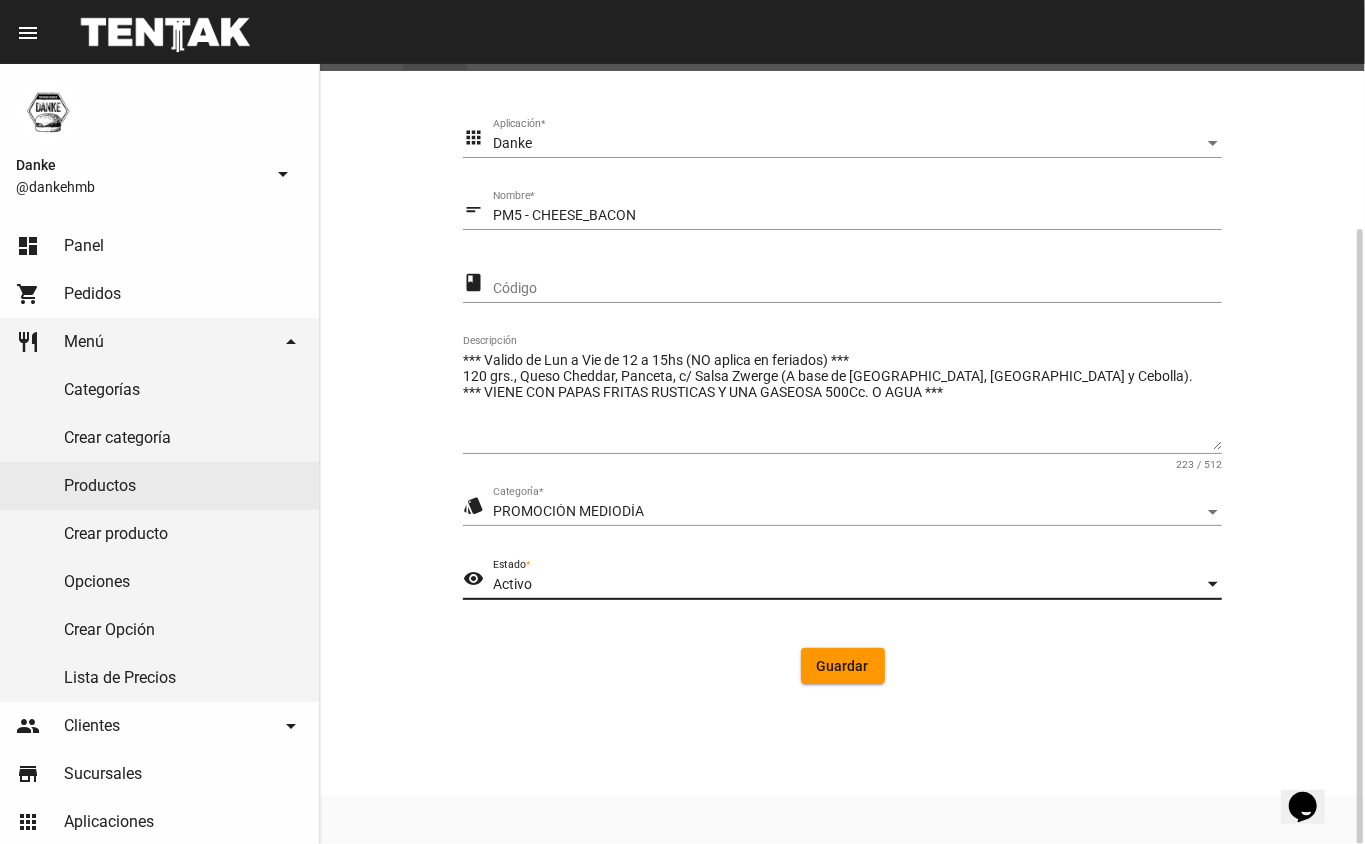 click on "Guardar" 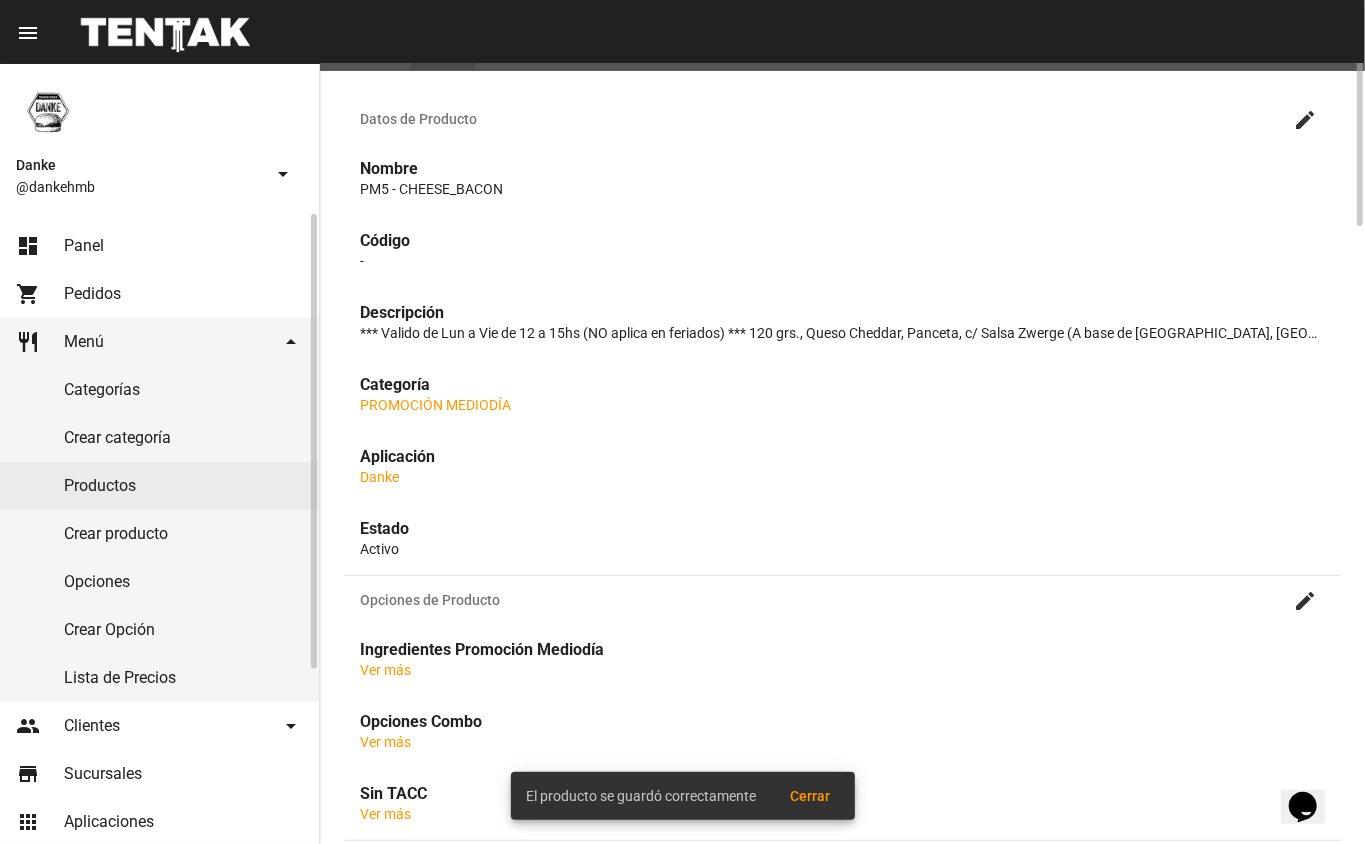 scroll, scrollTop: 0, scrollLeft: 0, axis: both 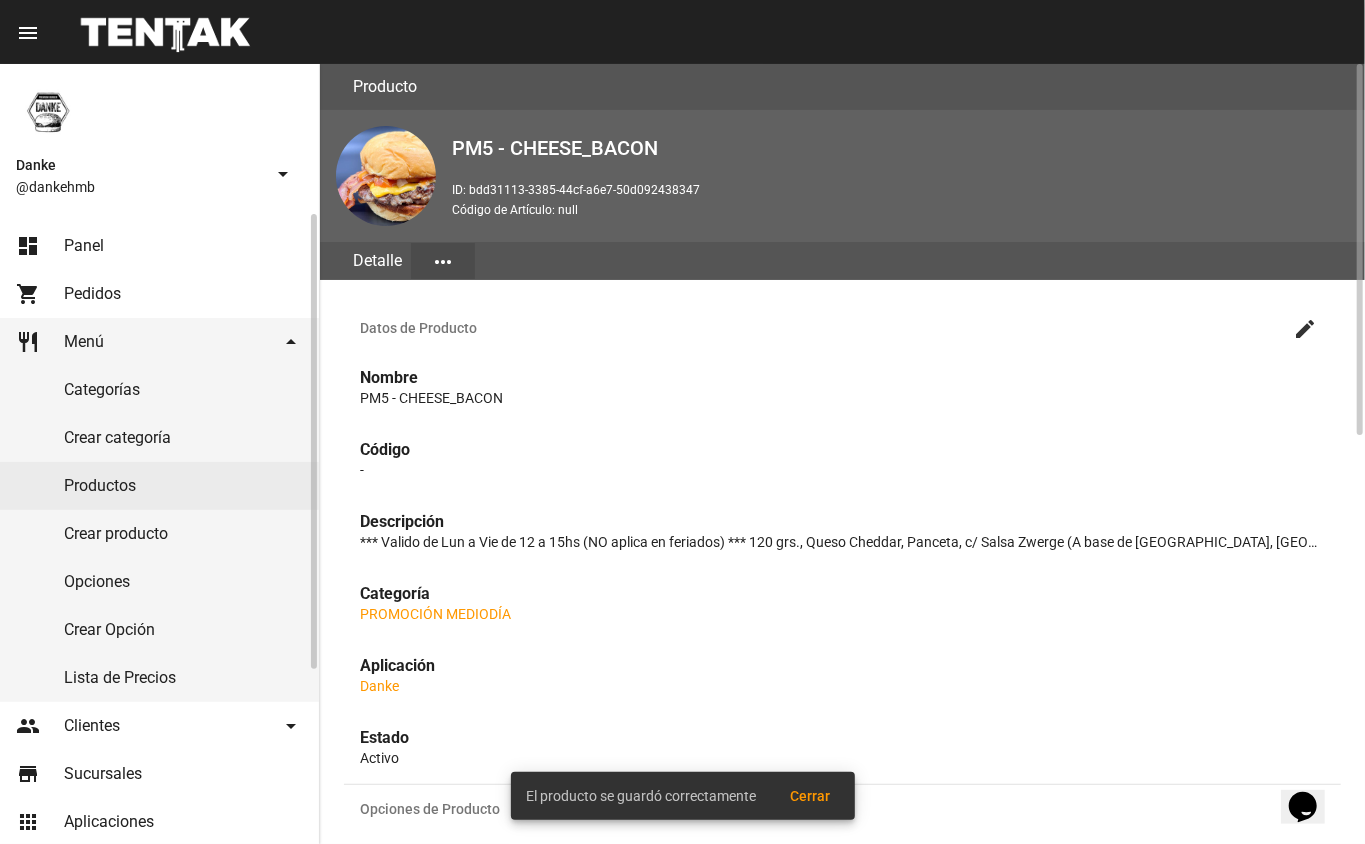 click on "dashboard Panel" 